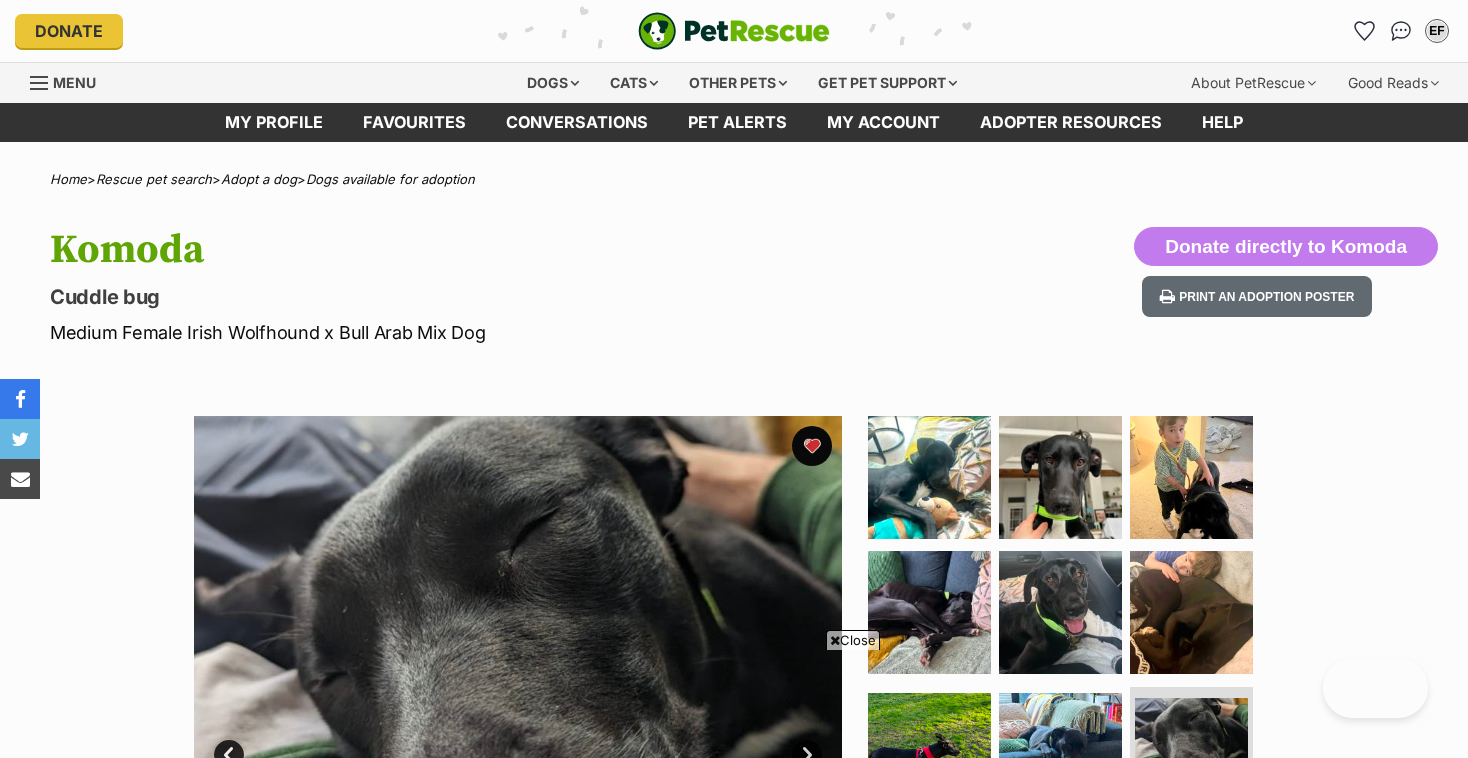 scroll, scrollTop: 28, scrollLeft: 0, axis: vertical 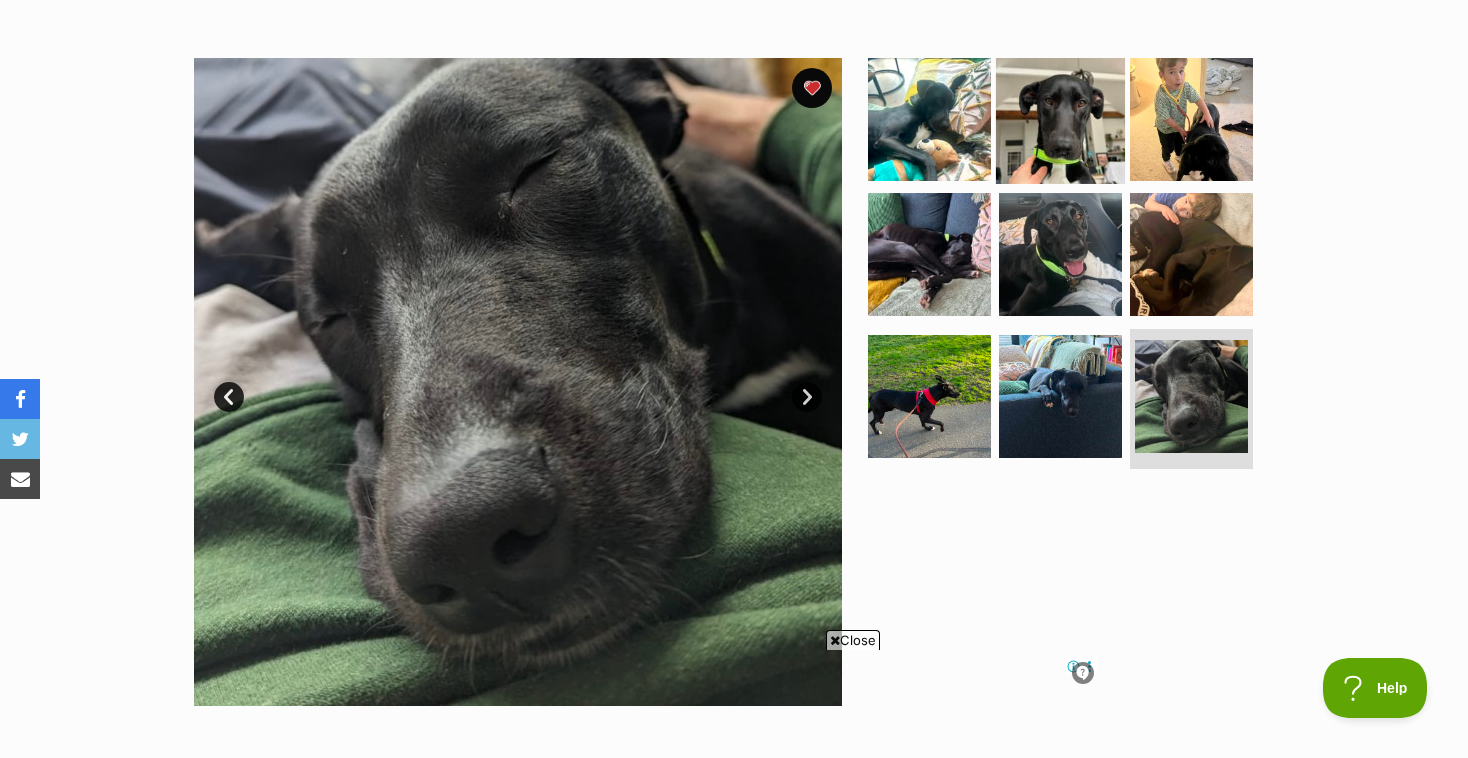 click at bounding box center (1060, 118) 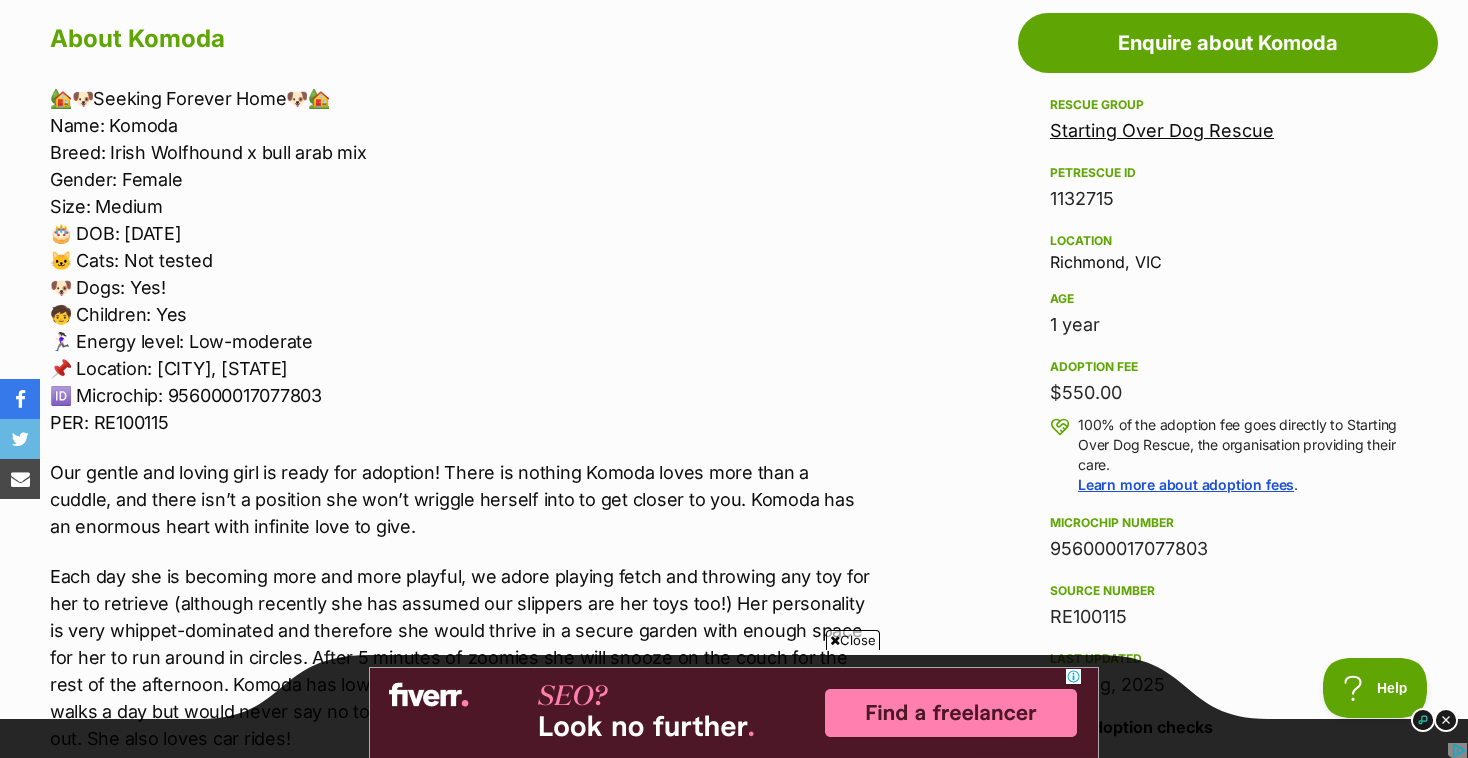 scroll, scrollTop: 0, scrollLeft: 0, axis: both 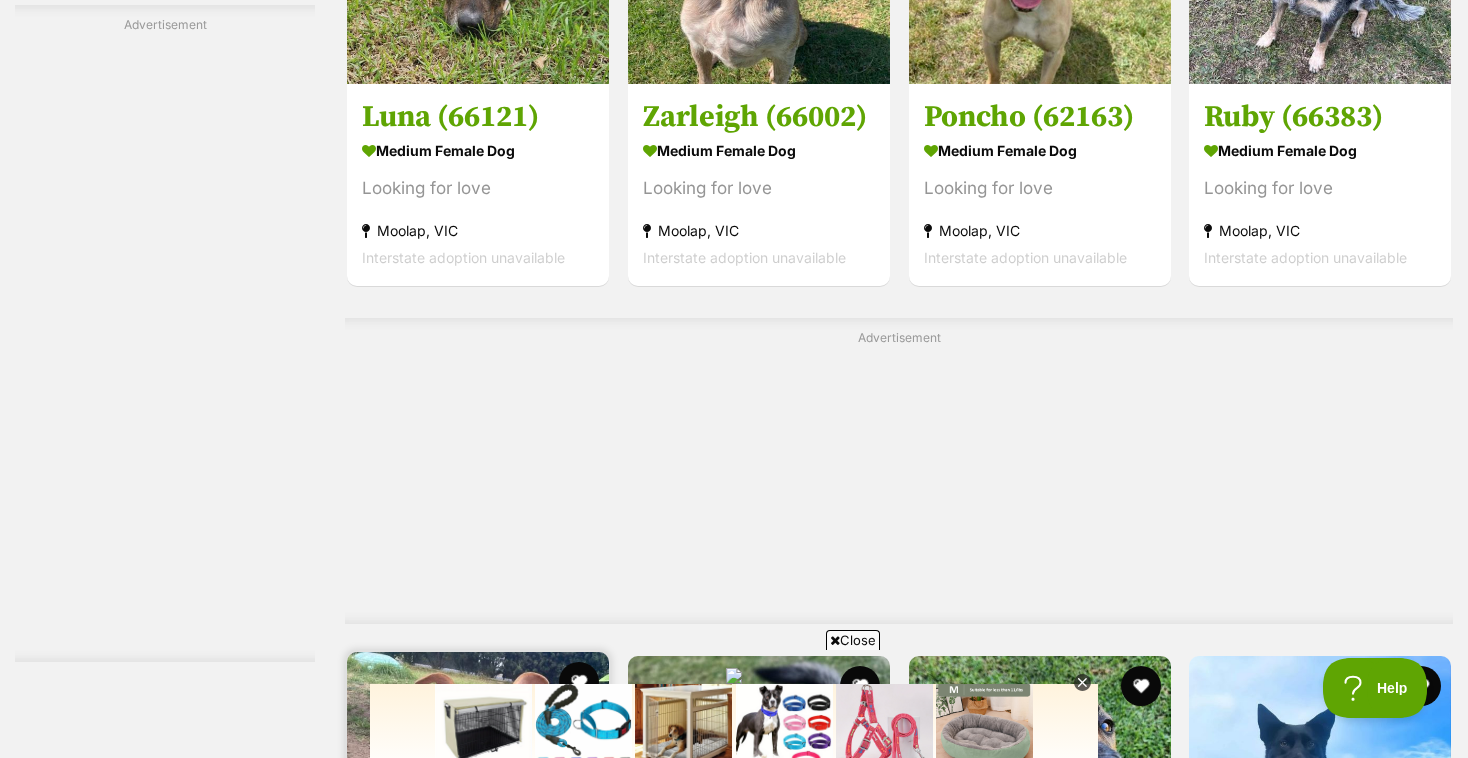 click on "Crumpet (61532)" at bounding box center (478, 948) 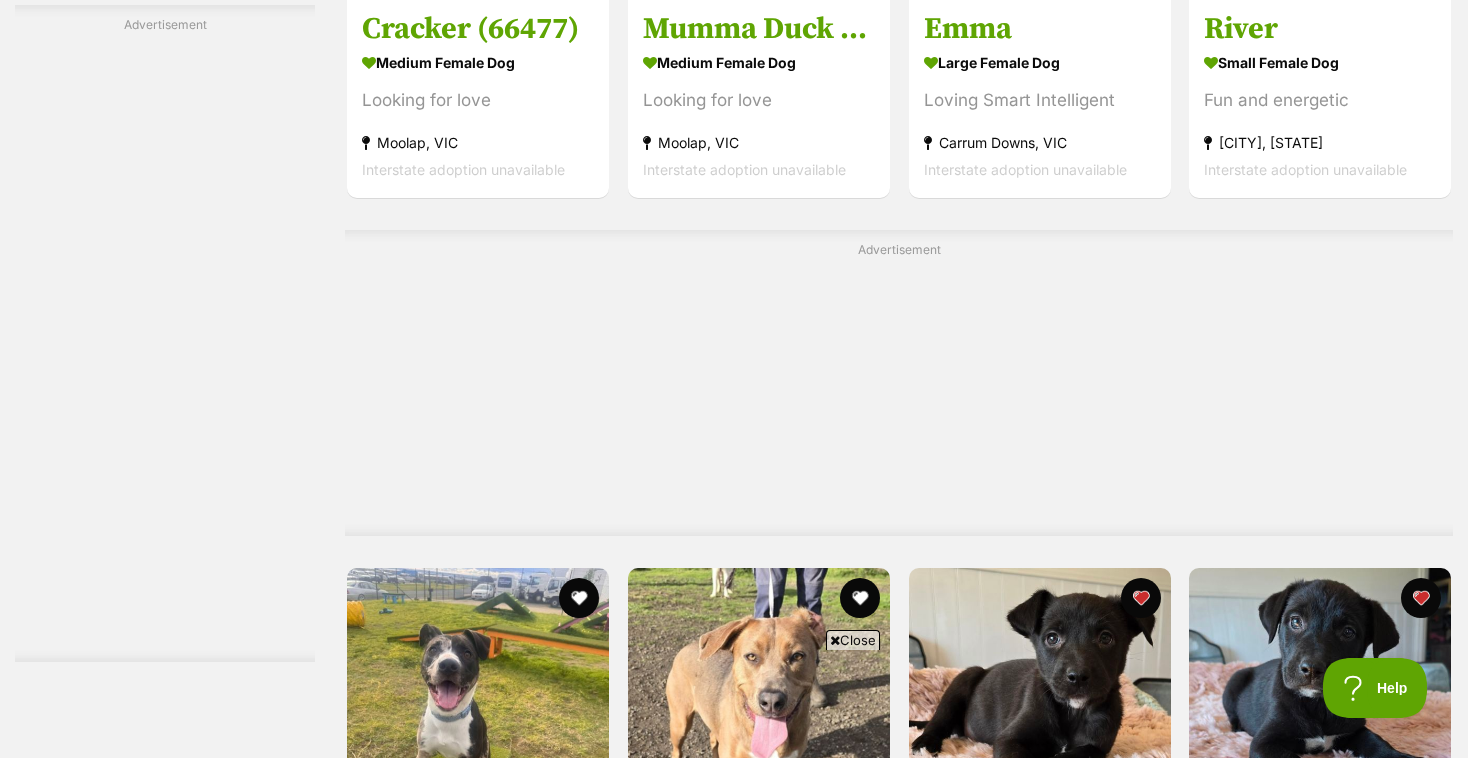 scroll, scrollTop: 9741, scrollLeft: 0, axis: vertical 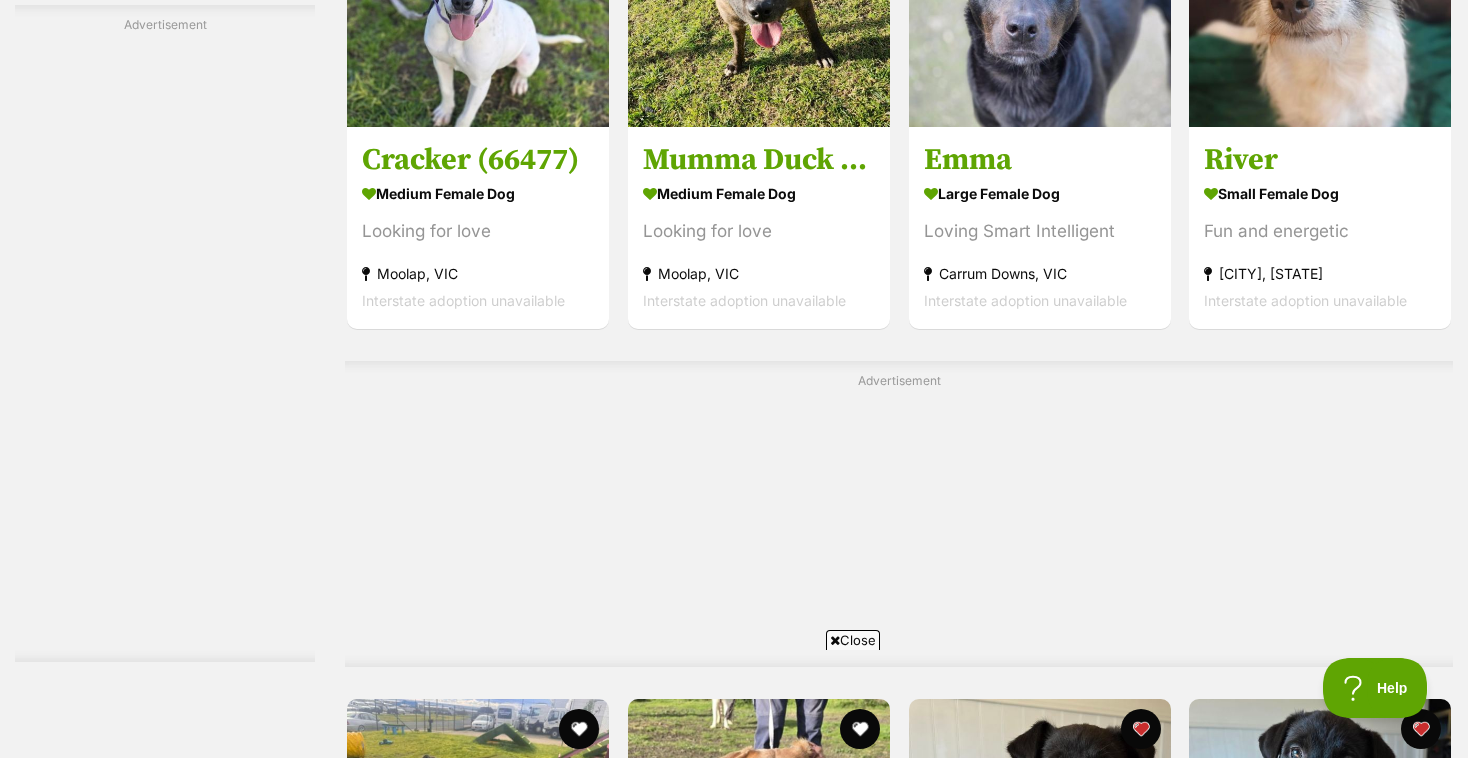 click on "Next" at bounding box center (980, 1208) 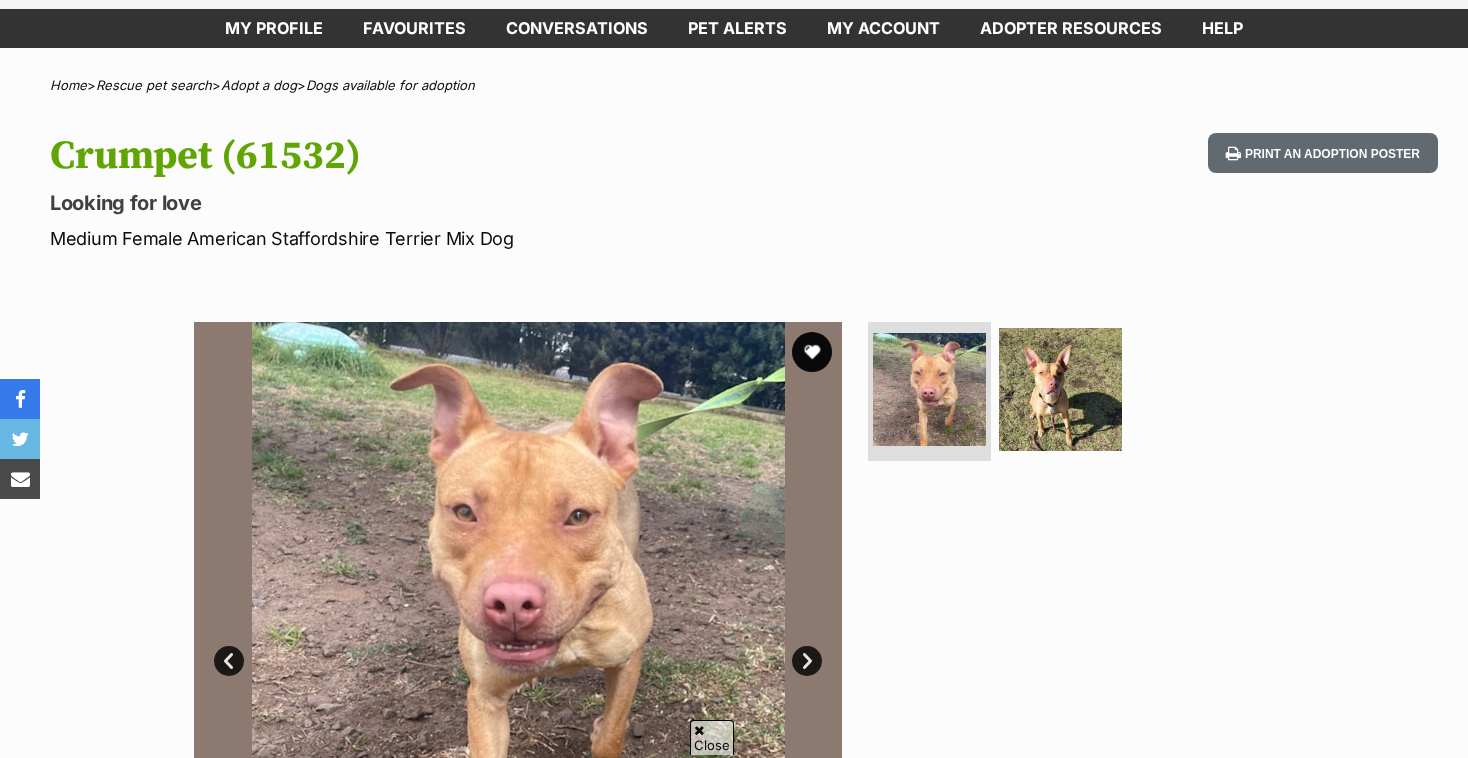 scroll, scrollTop: 130, scrollLeft: 0, axis: vertical 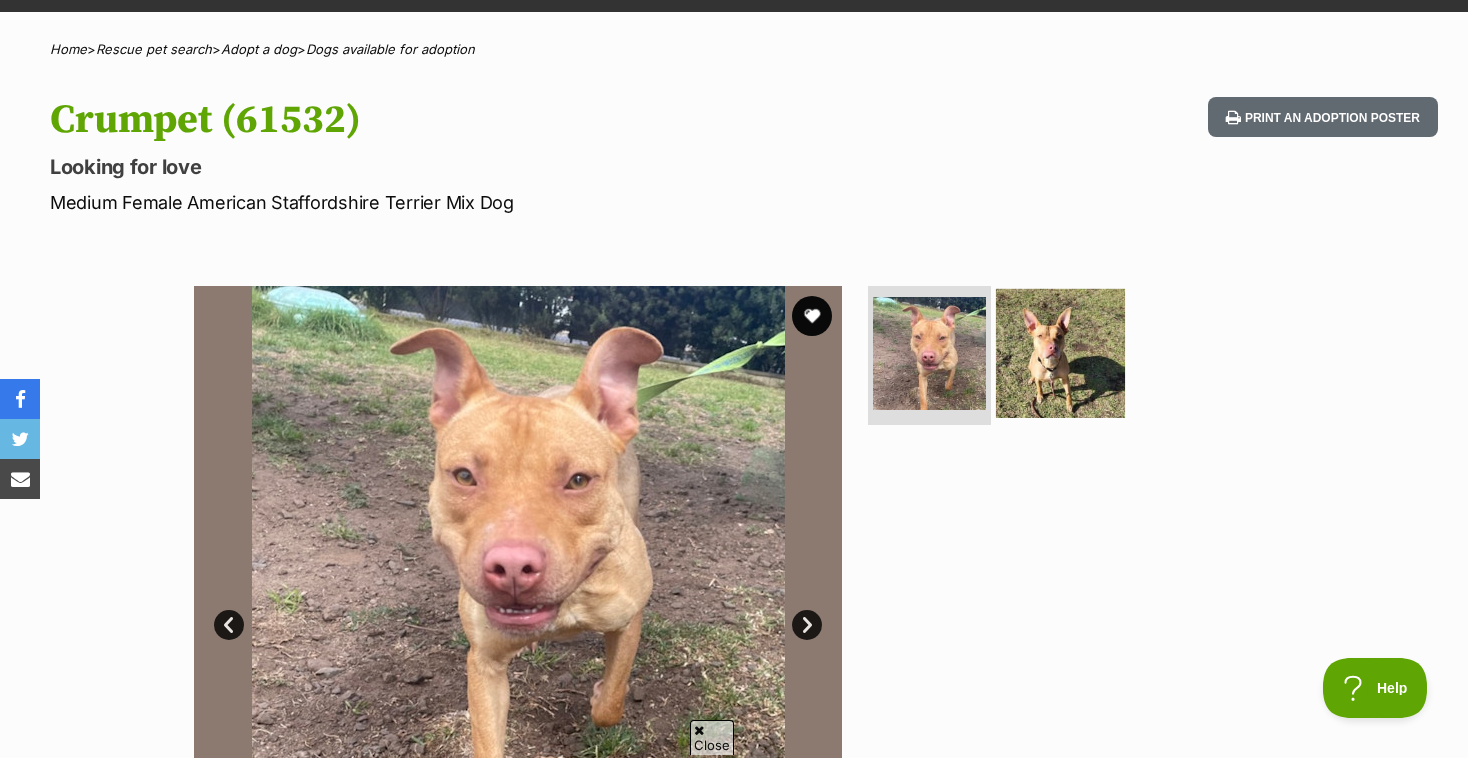 click at bounding box center [1060, 352] 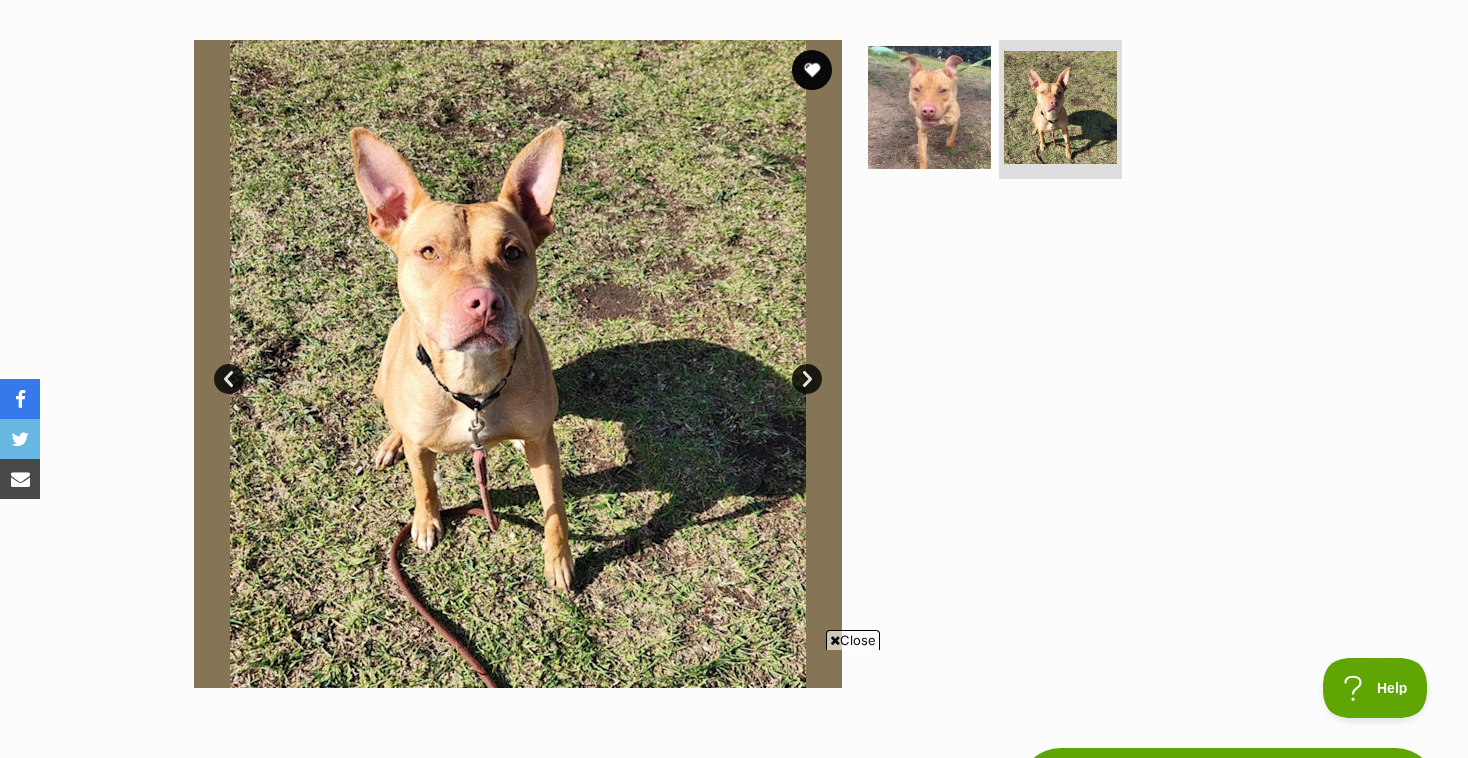scroll, scrollTop: 0, scrollLeft: 0, axis: both 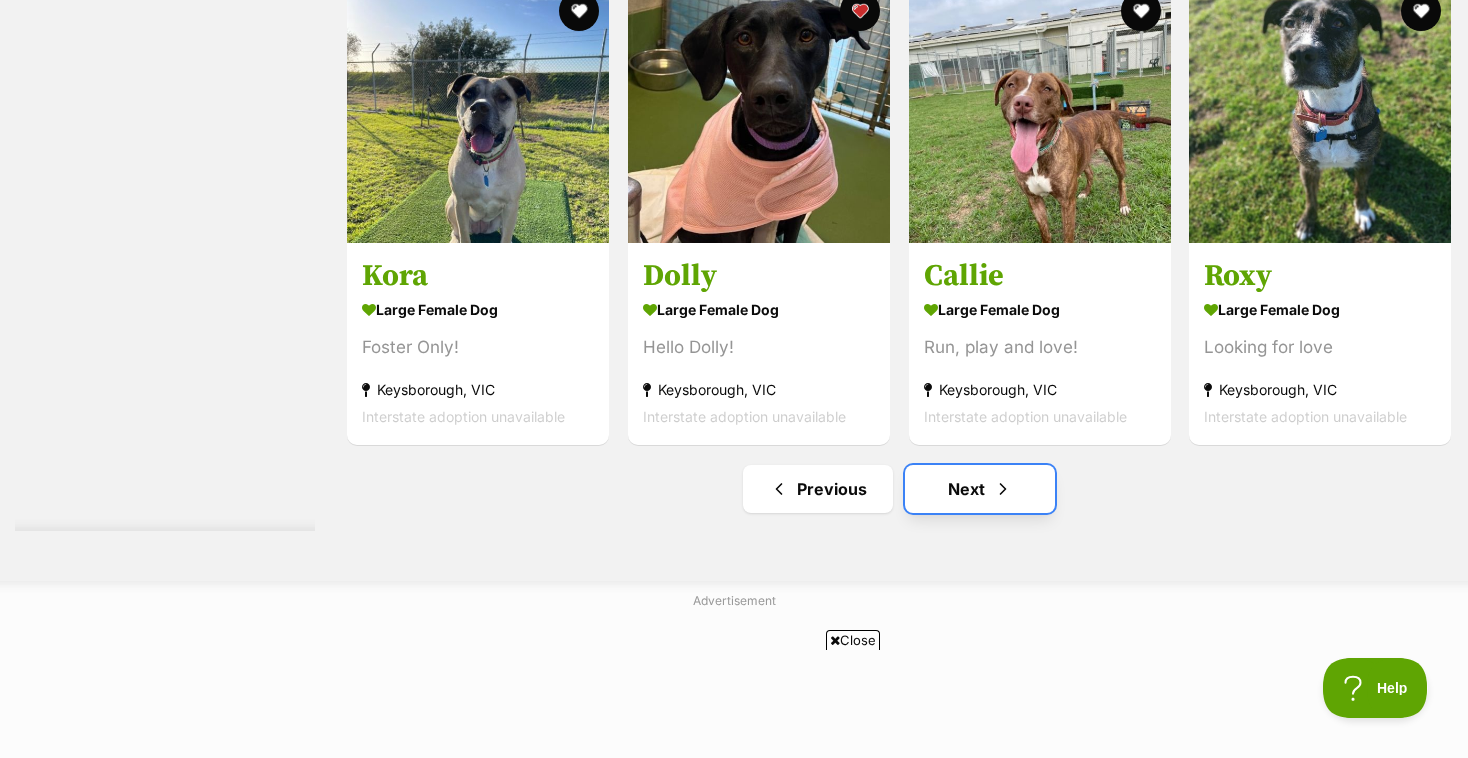 click on "Next" at bounding box center (980, 489) 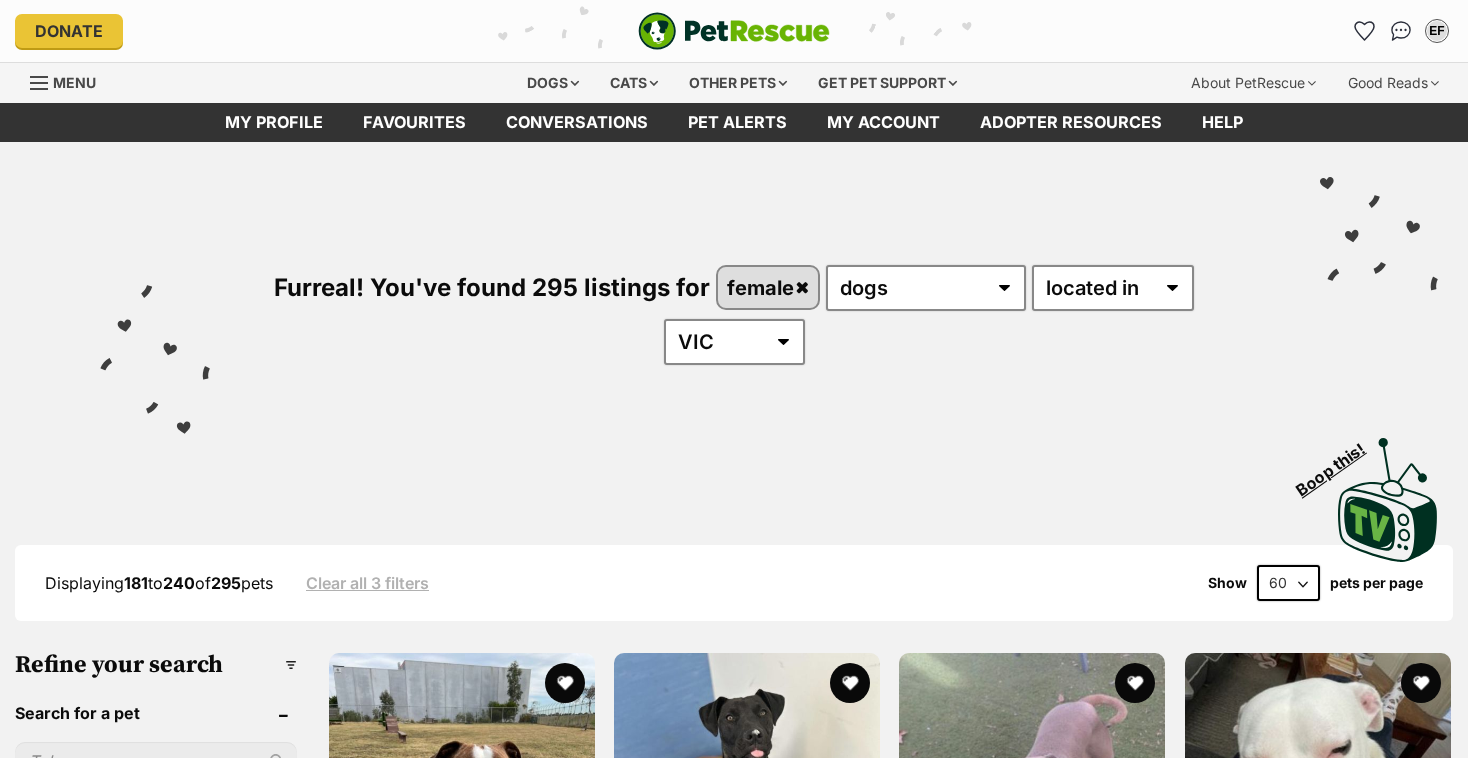 scroll, scrollTop: 425, scrollLeft: 0, axis: vertical 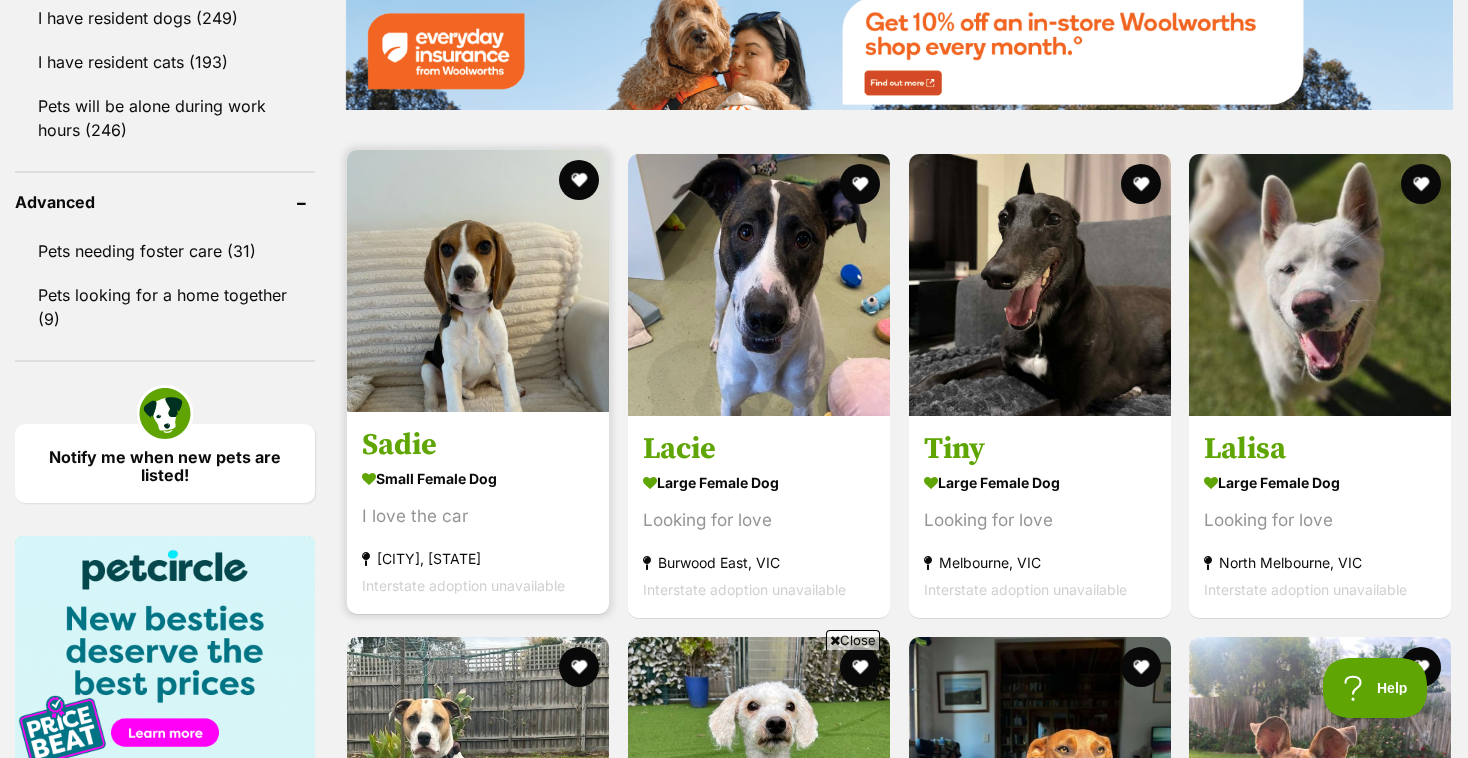 click at bounding box center (478, 281) 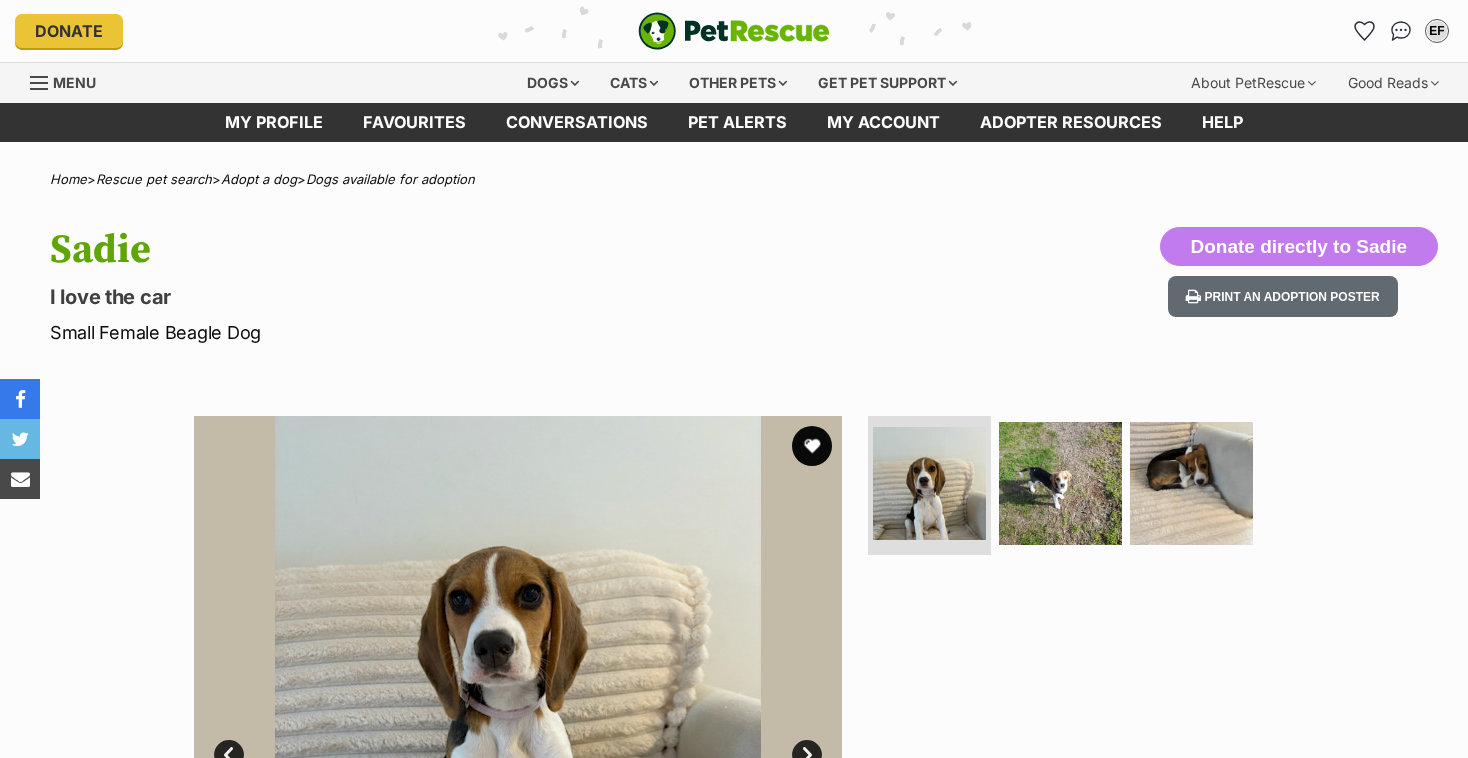 scroll, scrollTop: 0, scrollLeft: 0, axis: both 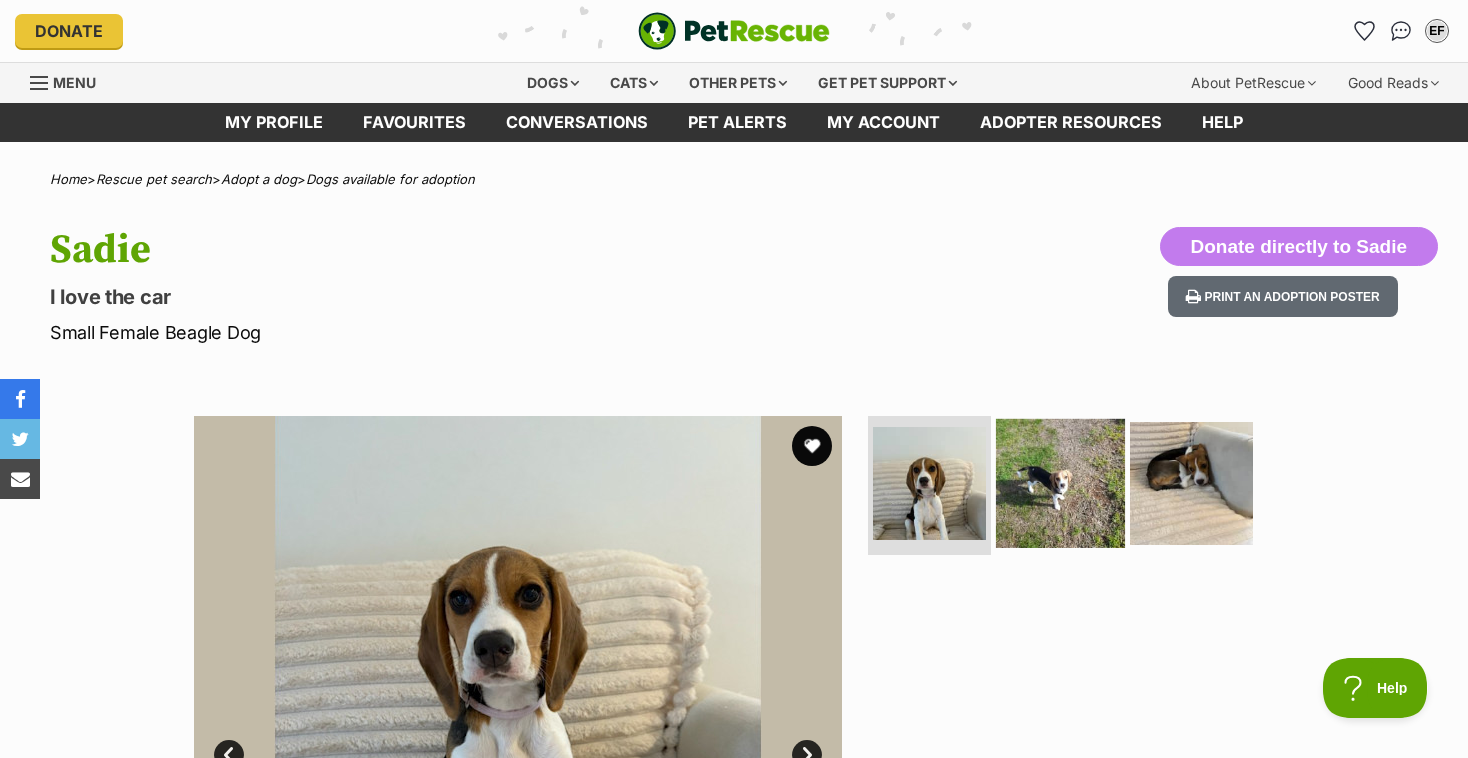 click at bounding box center [1060, 482] 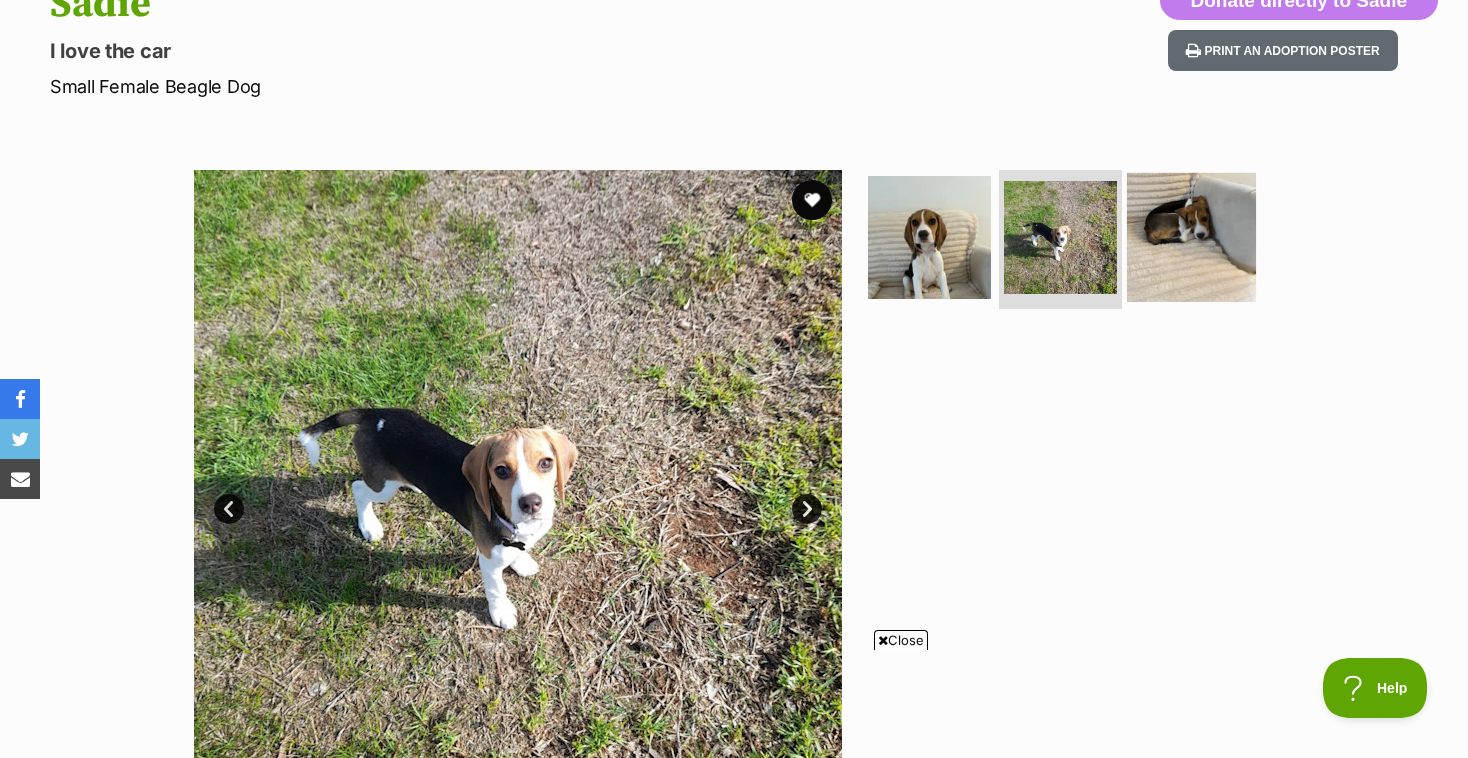 scroll, scrollTop: 0, scrollLeft: 0, axis: both 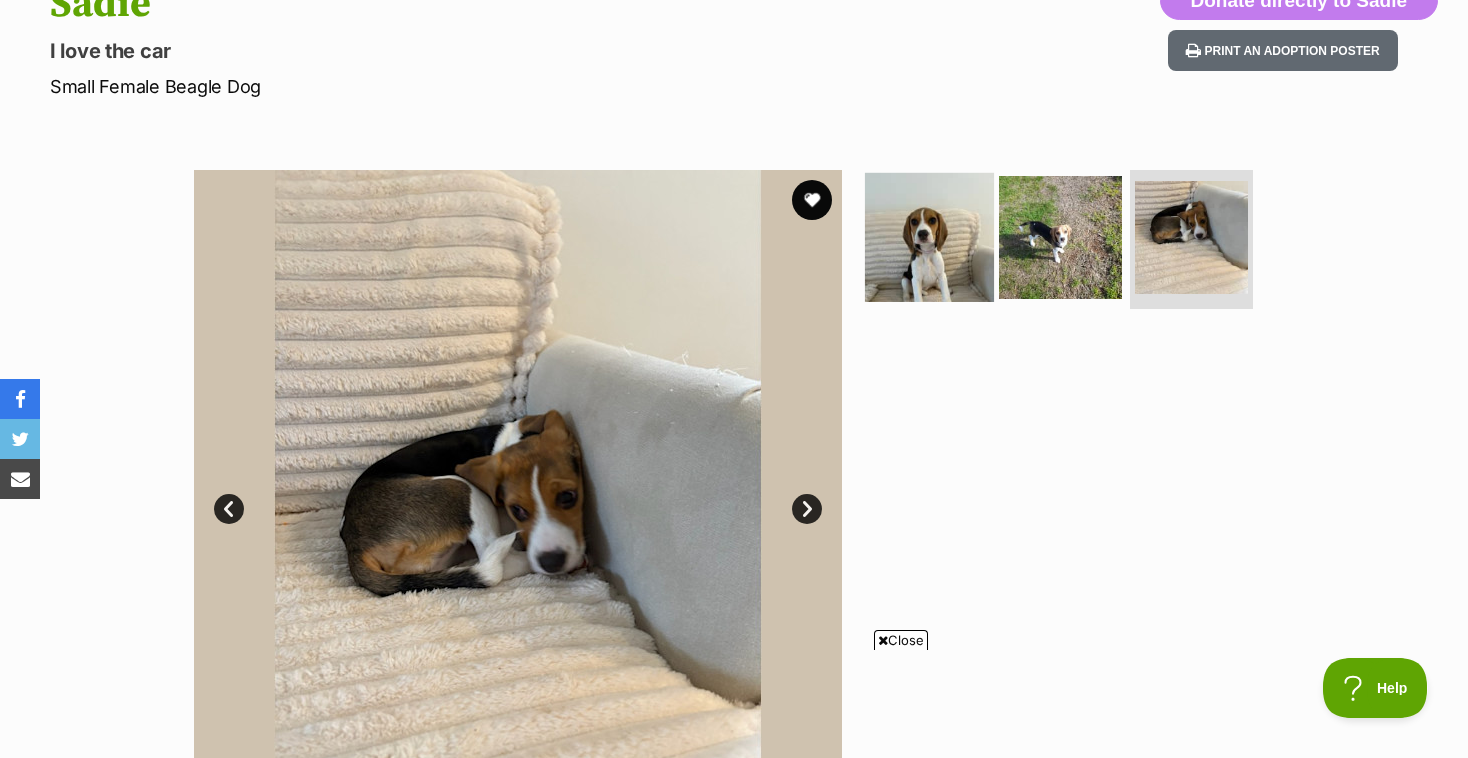 click at bounding box center [929, 236] 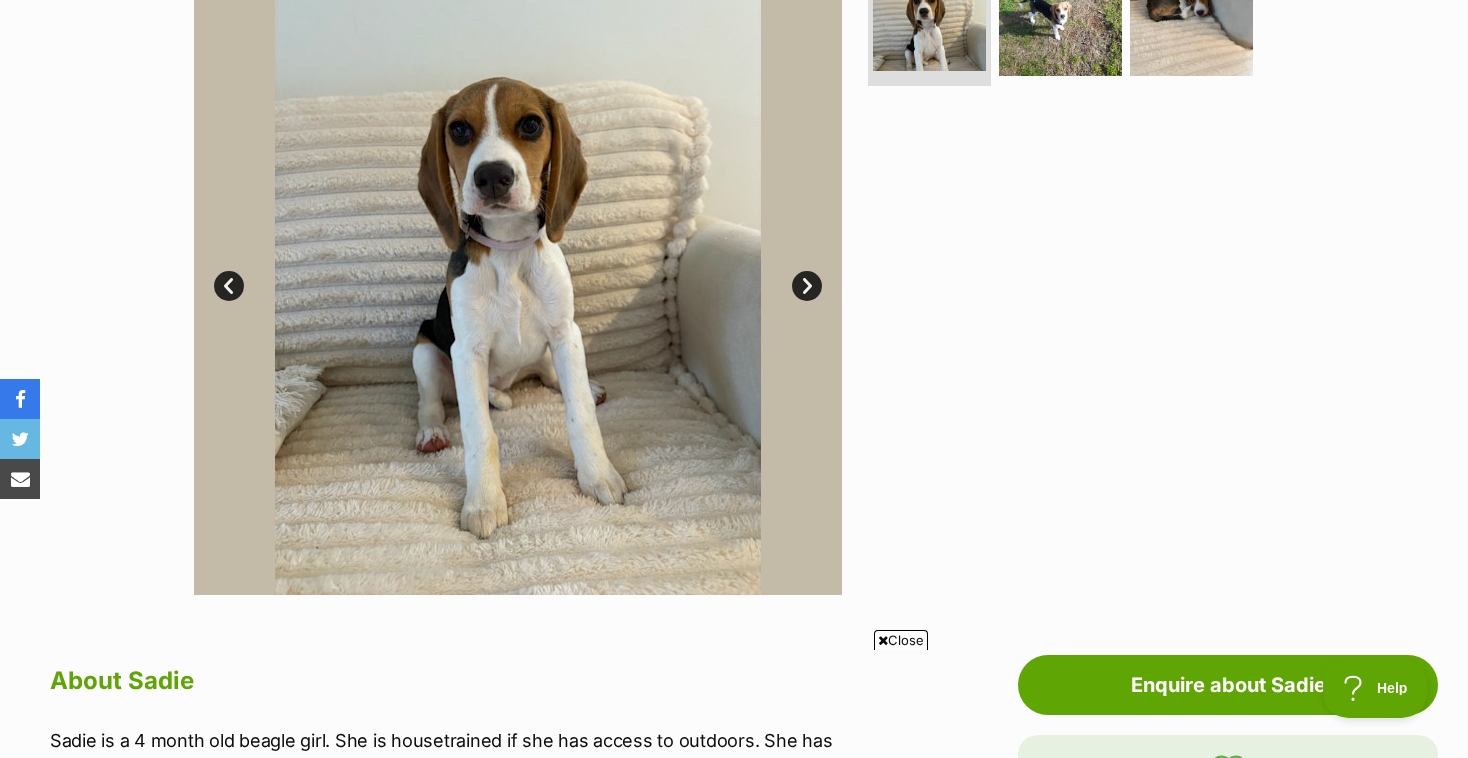 scroll, scrollTop: 464, scrollLeft: 0, axis: vertical 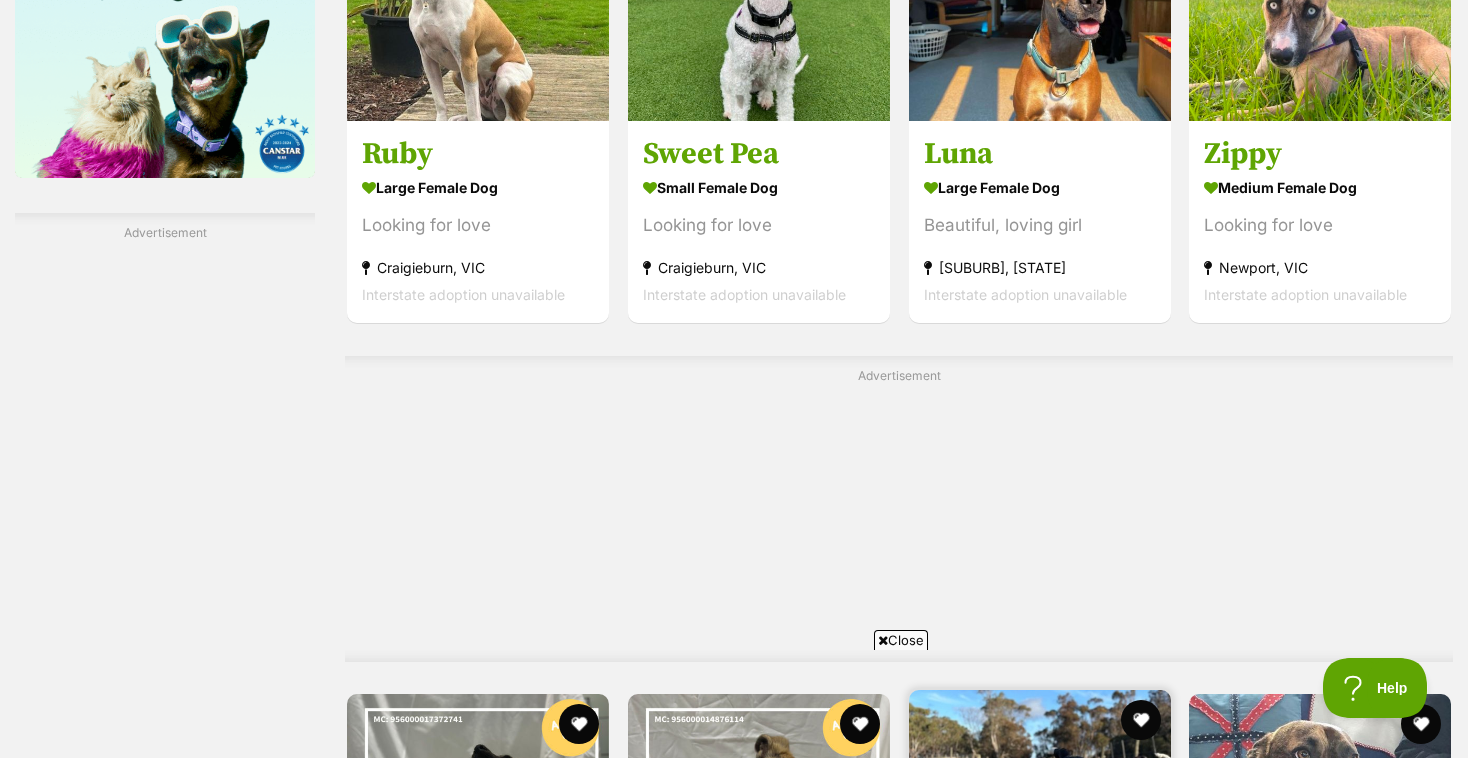 click at bounding box center [1040, 821] 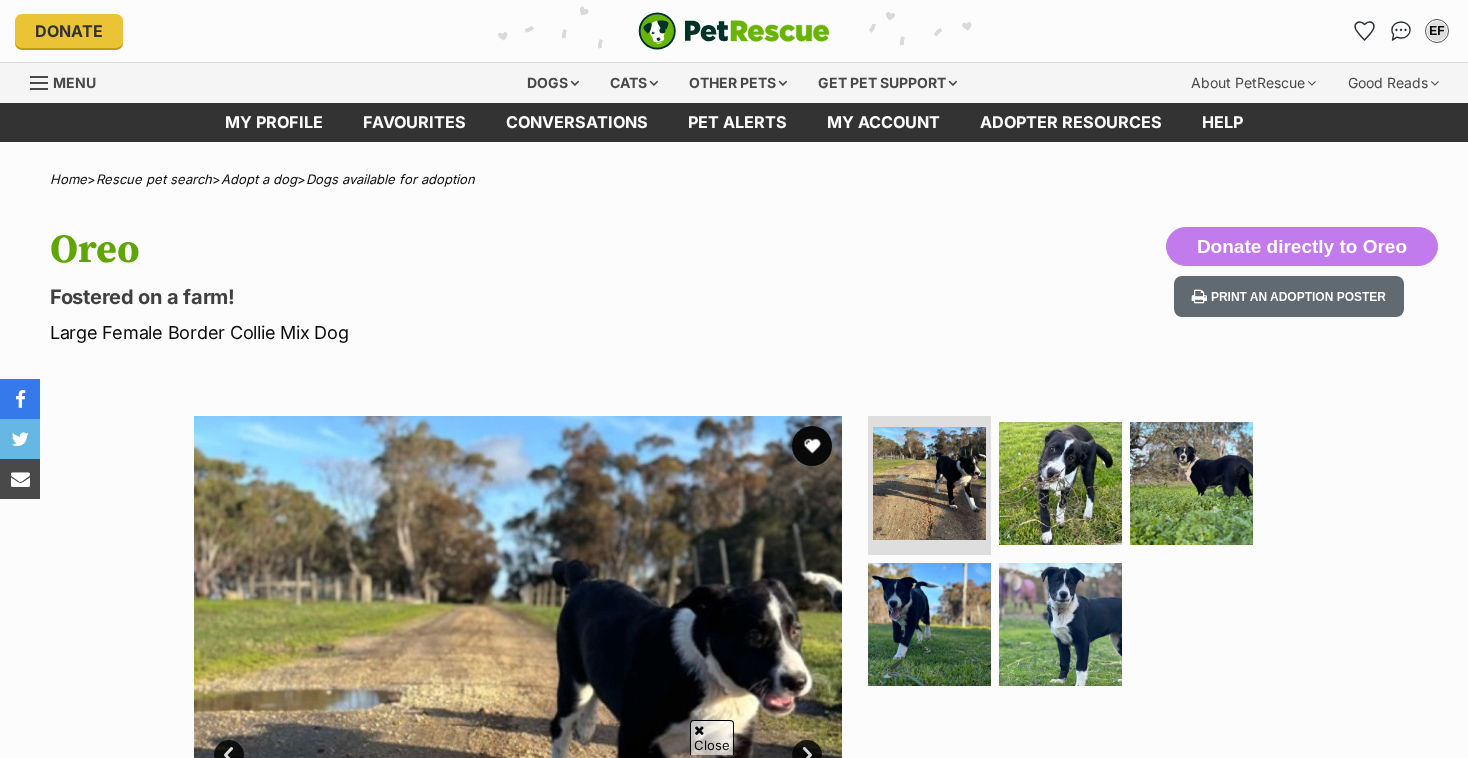 scroll, scrollTop: 205, scrollLeft: 0, axis: vertical 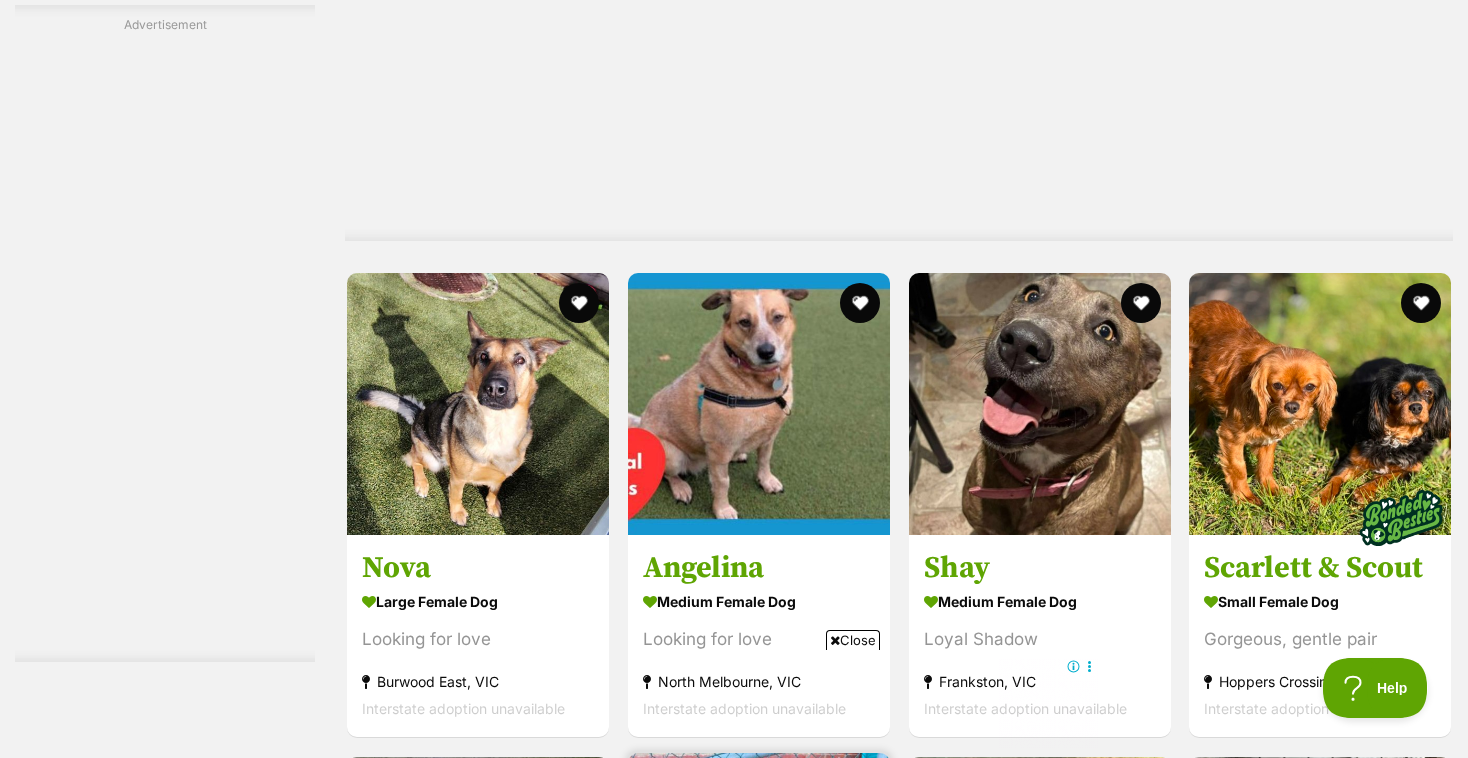 click at bounding box center [759, 884] 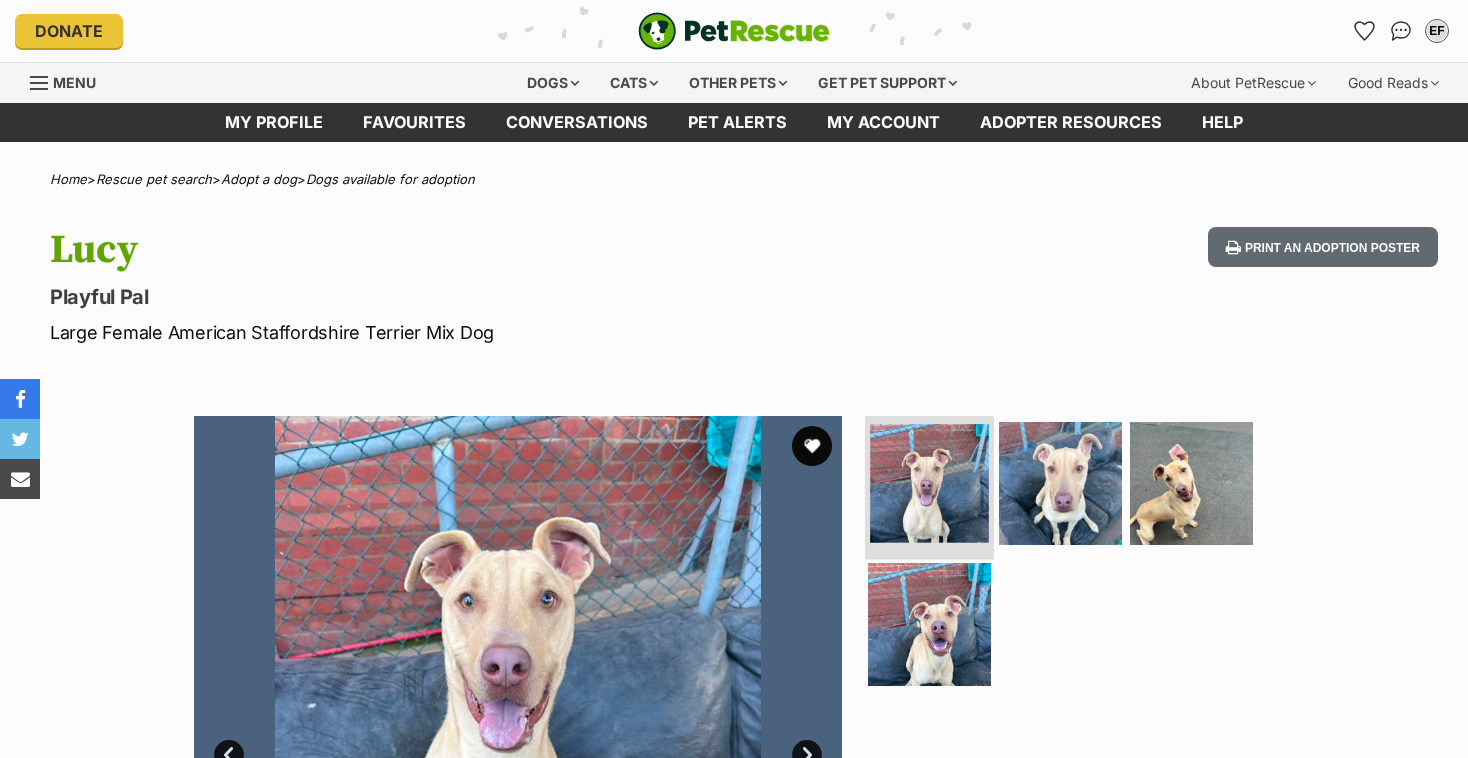 scroll, scrollTop: 0, scrollLeft: 0, axis: both 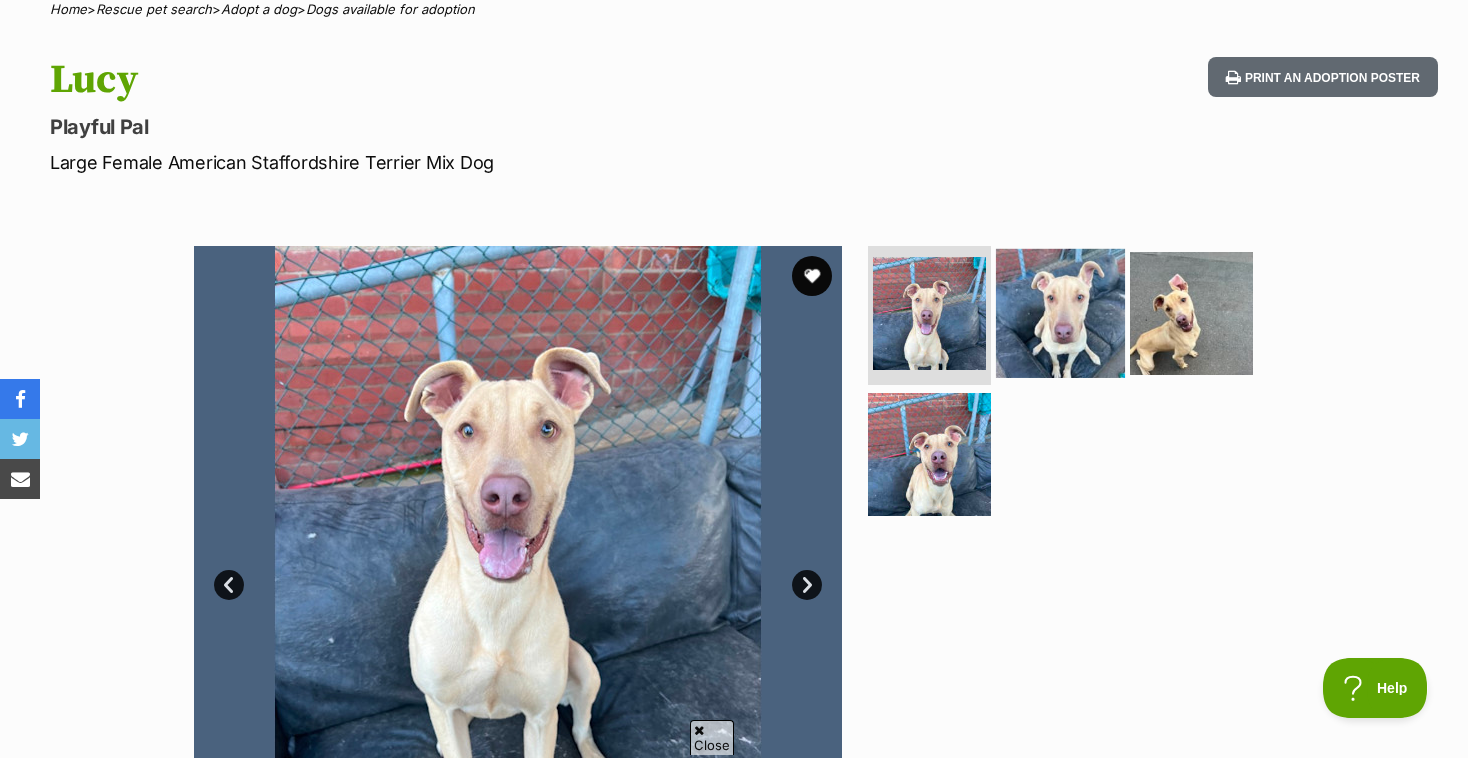 click at bounding box center (1060, 312) 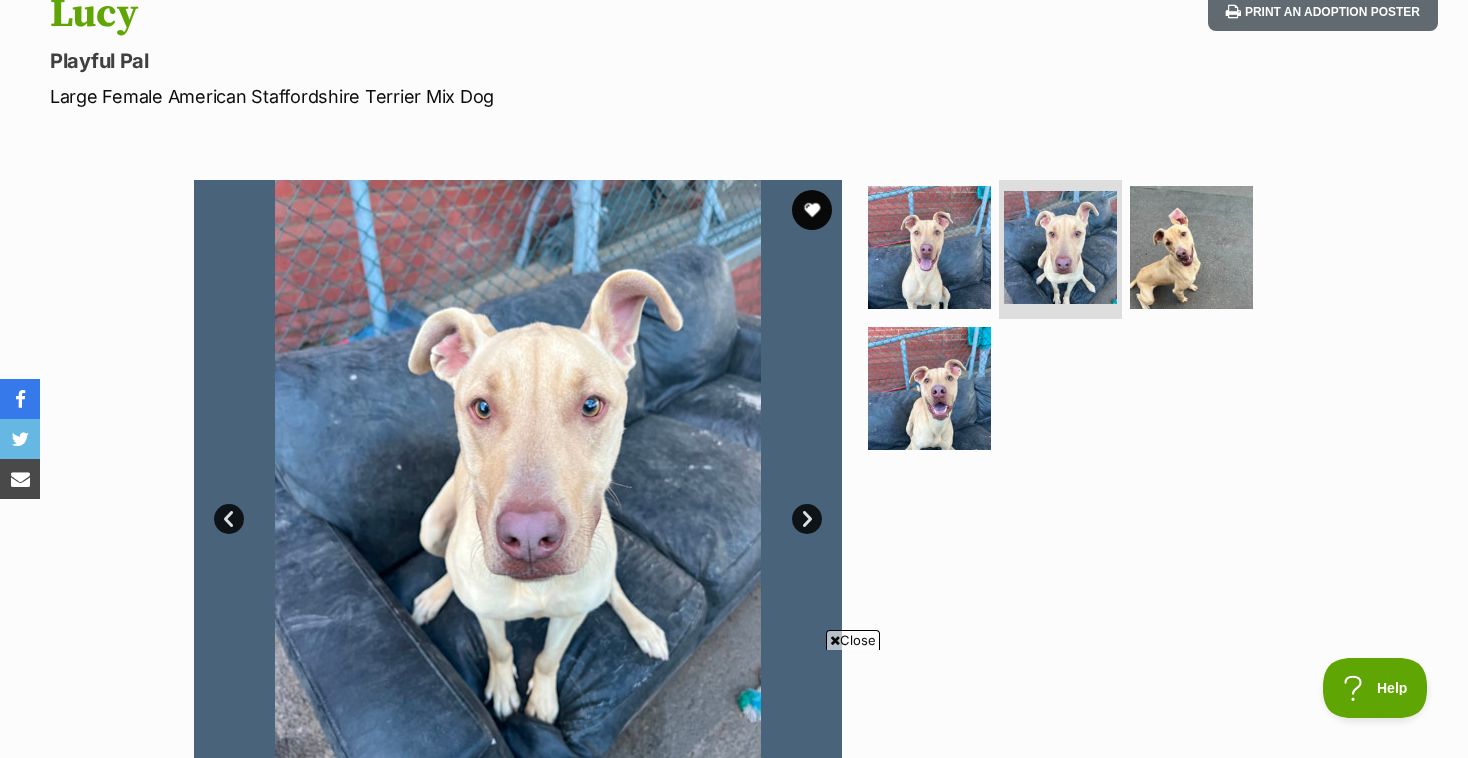 scroll, scrollTop: 0, scrollLeft: 0, axis: both 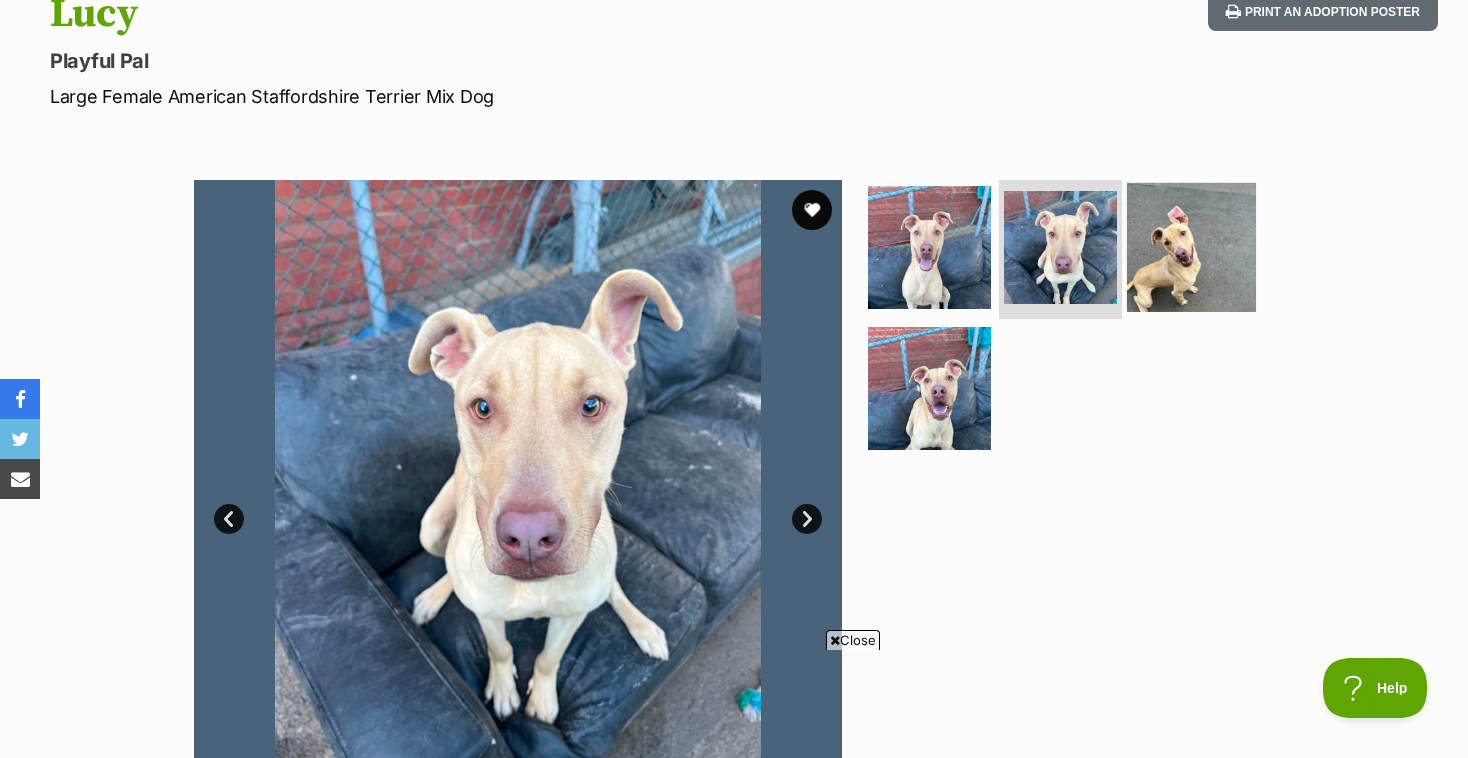 click at bounding box center [1191, 246] 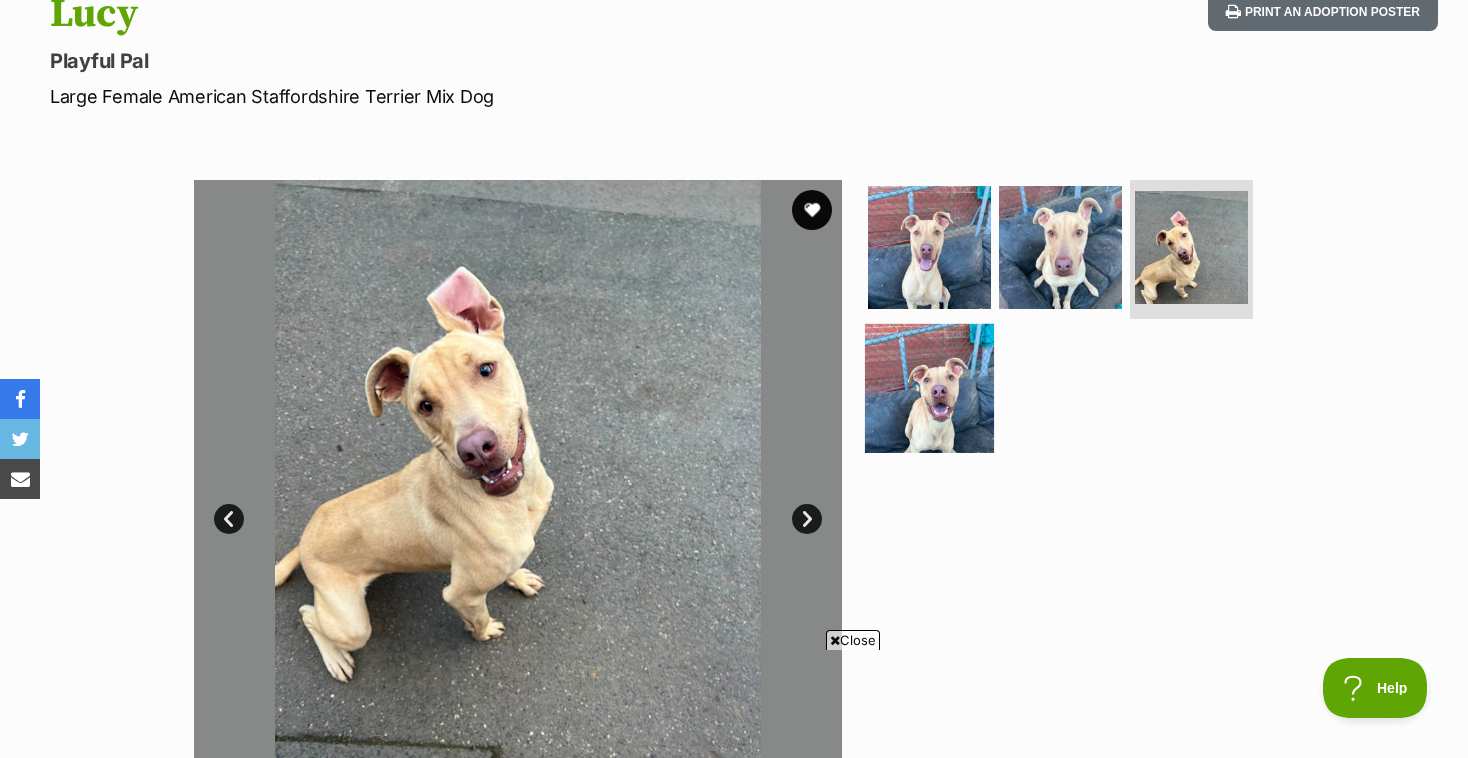 scroll, scrollTop: 0, scrollLeft: 0, axis: both 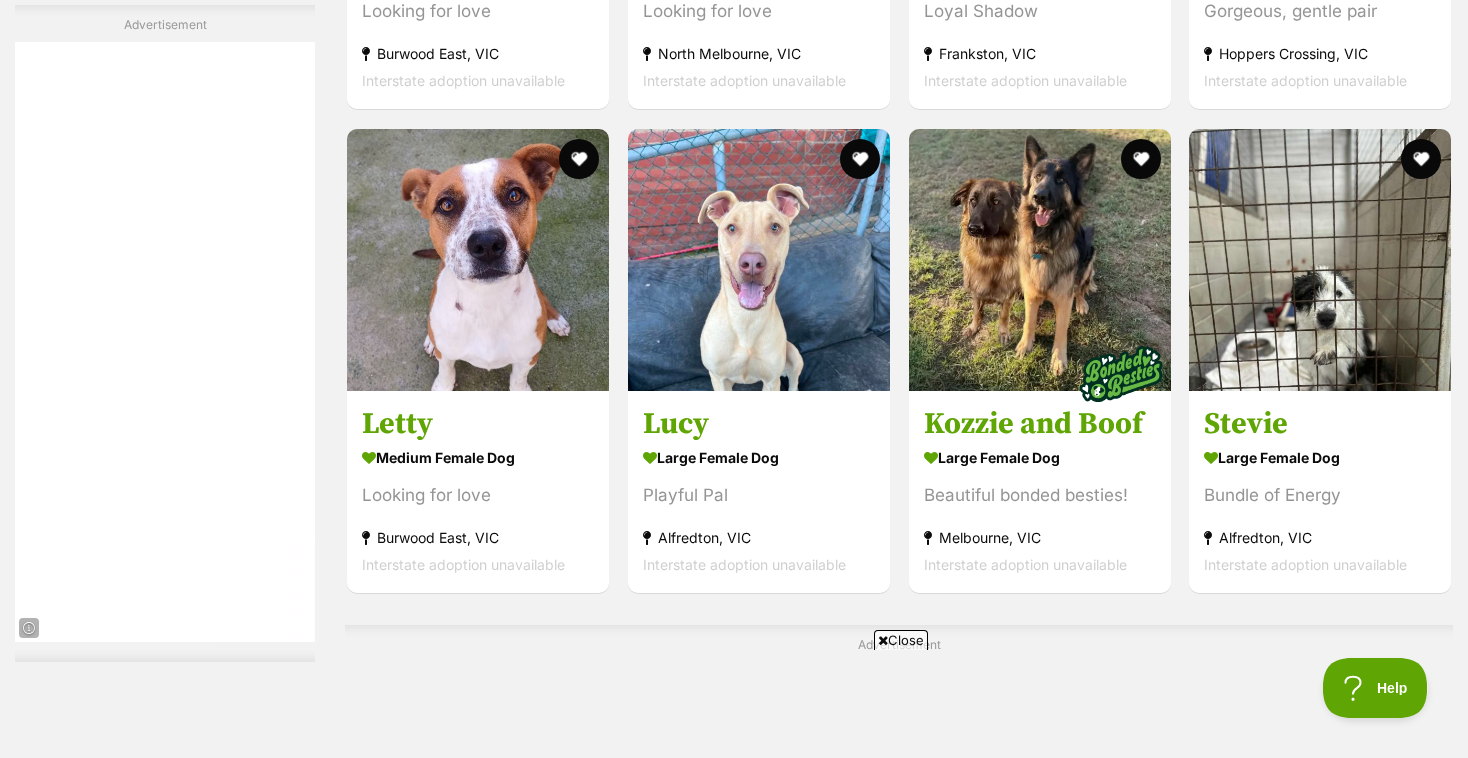 click at bounding box center (759, 1925) 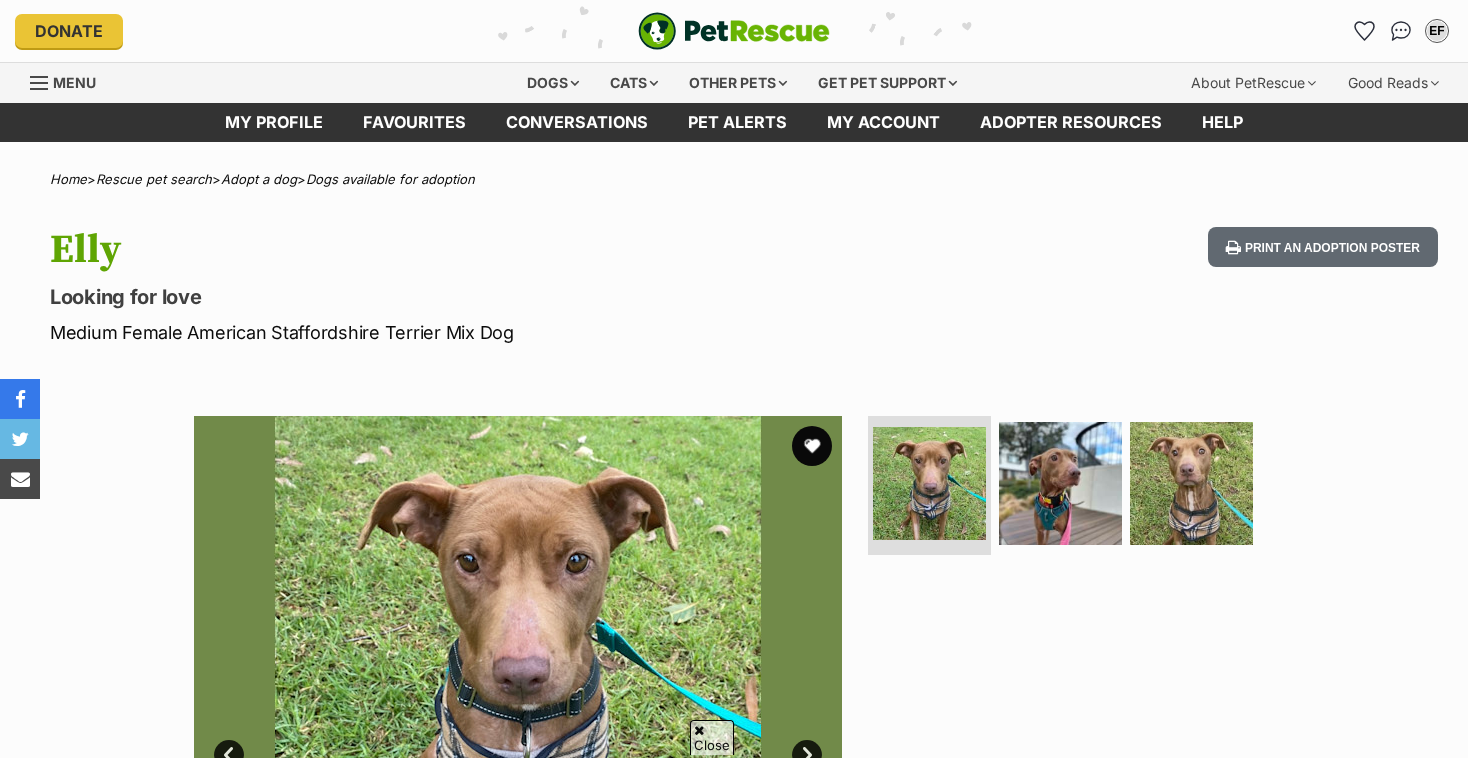 scroll, scrollTop: 114, scrollLeft: 0, axis: vertical 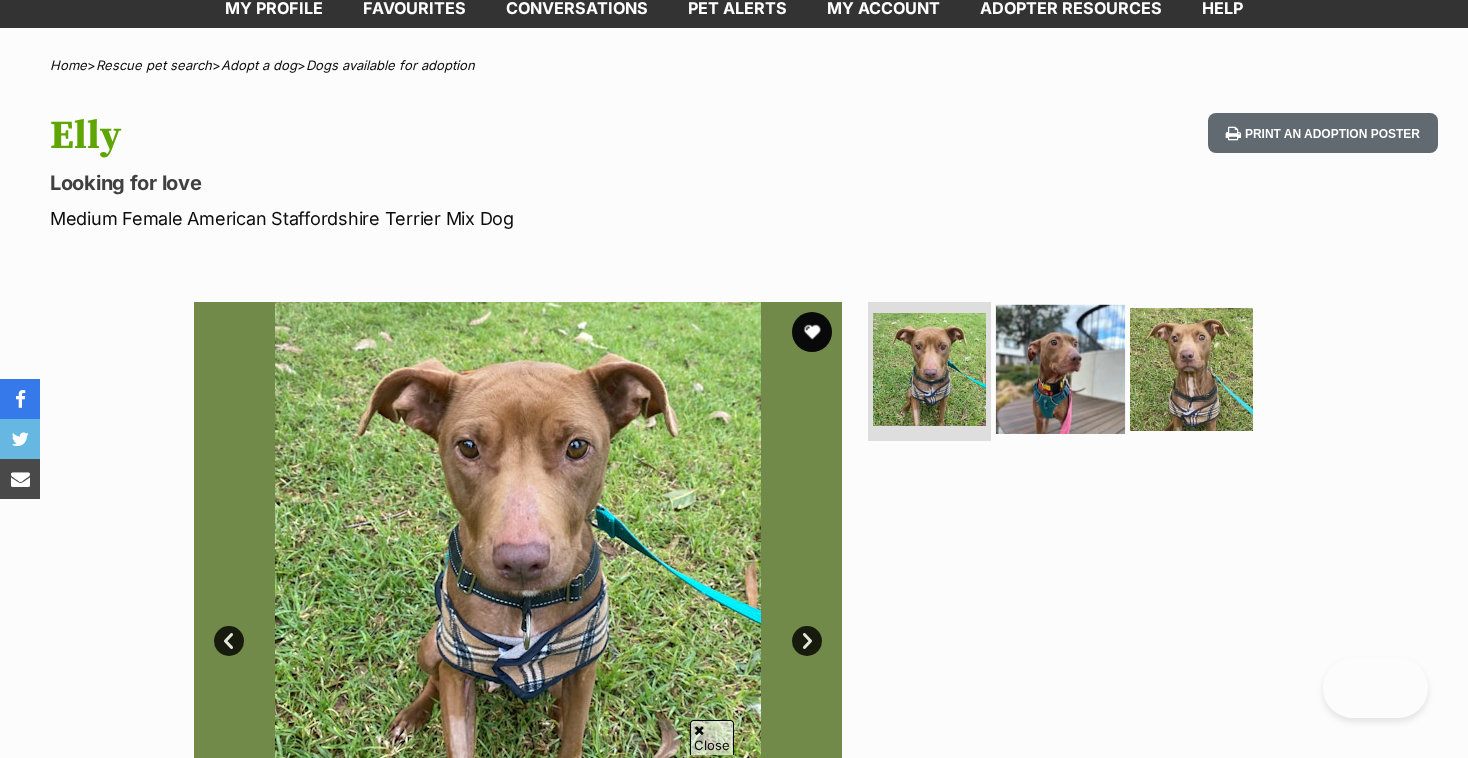 click at bounding box center (1060, 368) 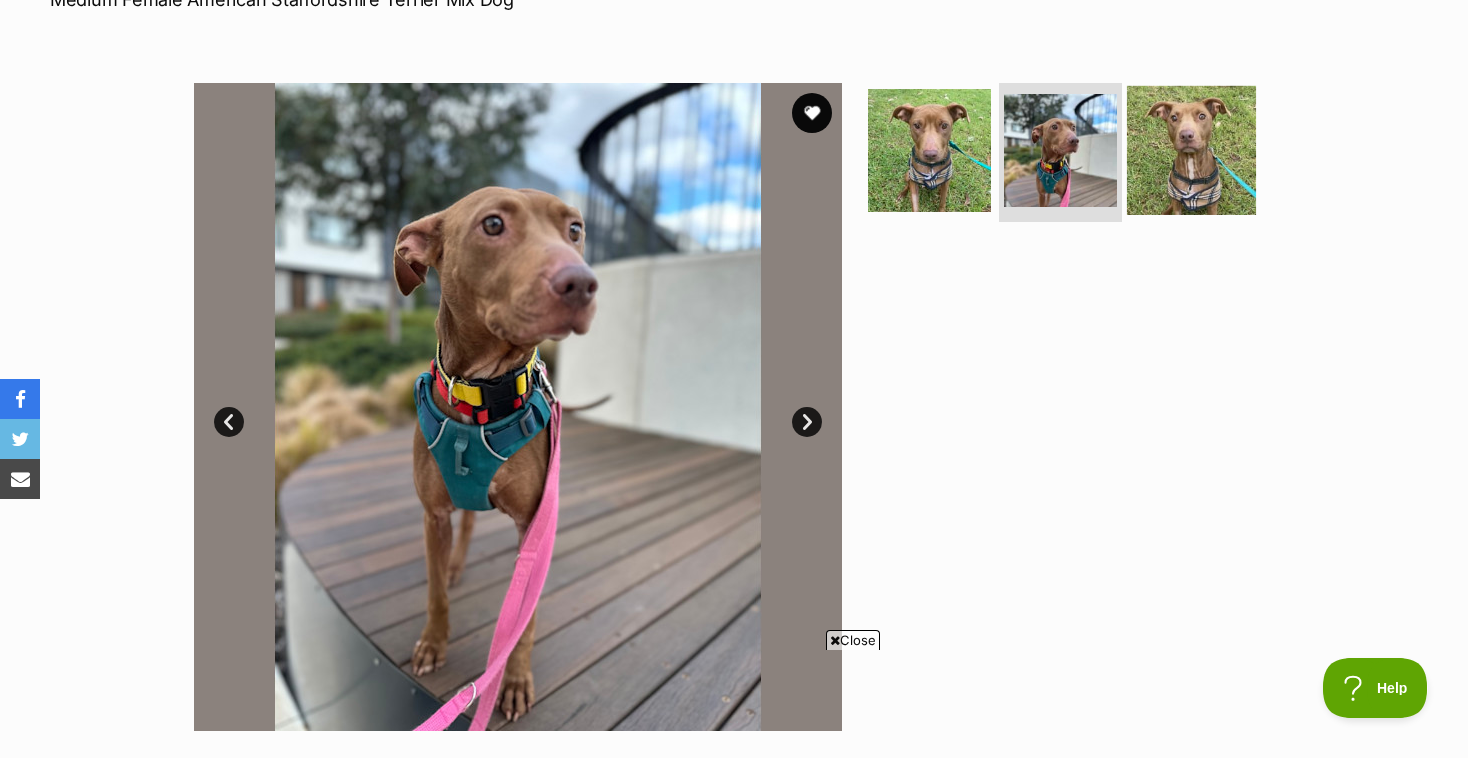scroll, scrollTop: 0, scrollLeft: 0, axis: both 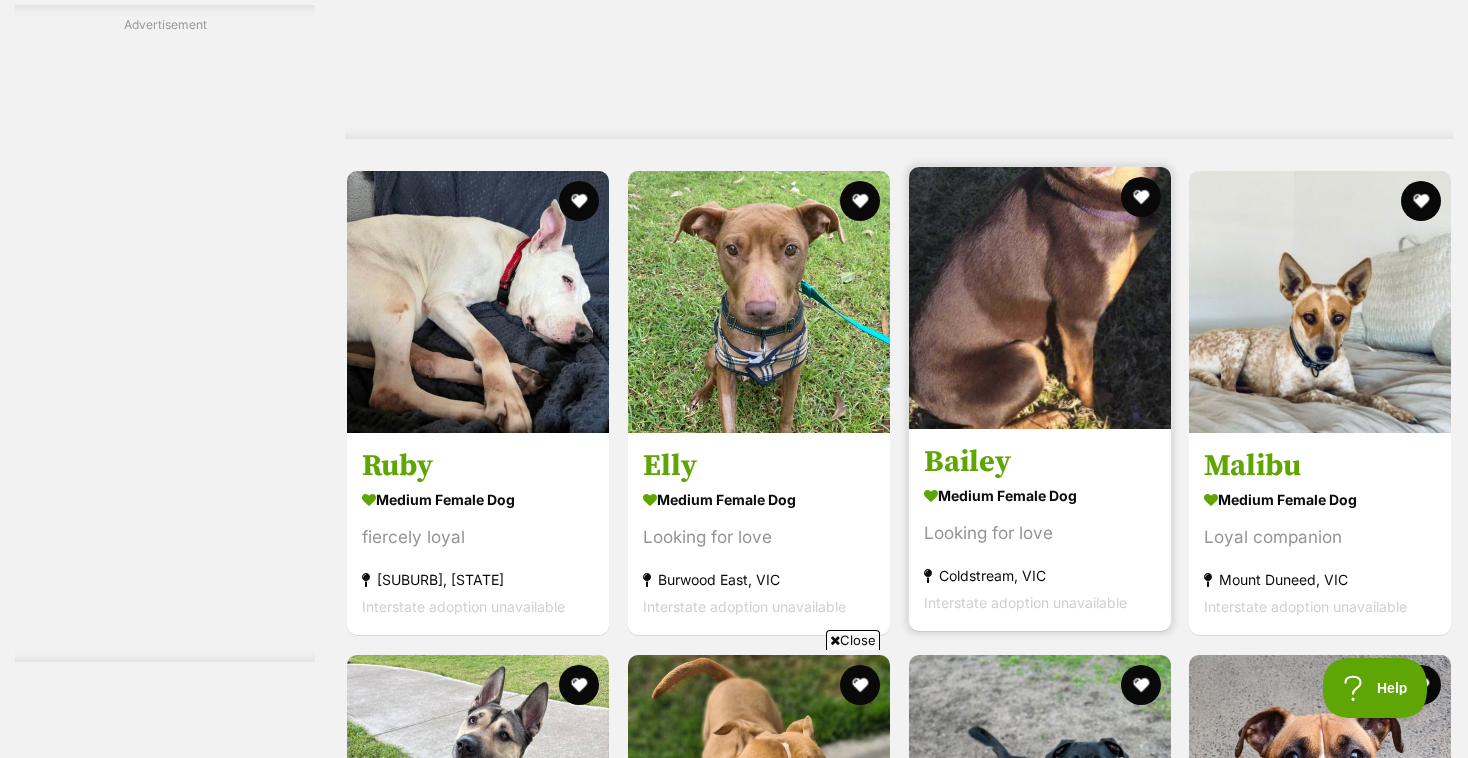 click at bounding box center (1040, 298) 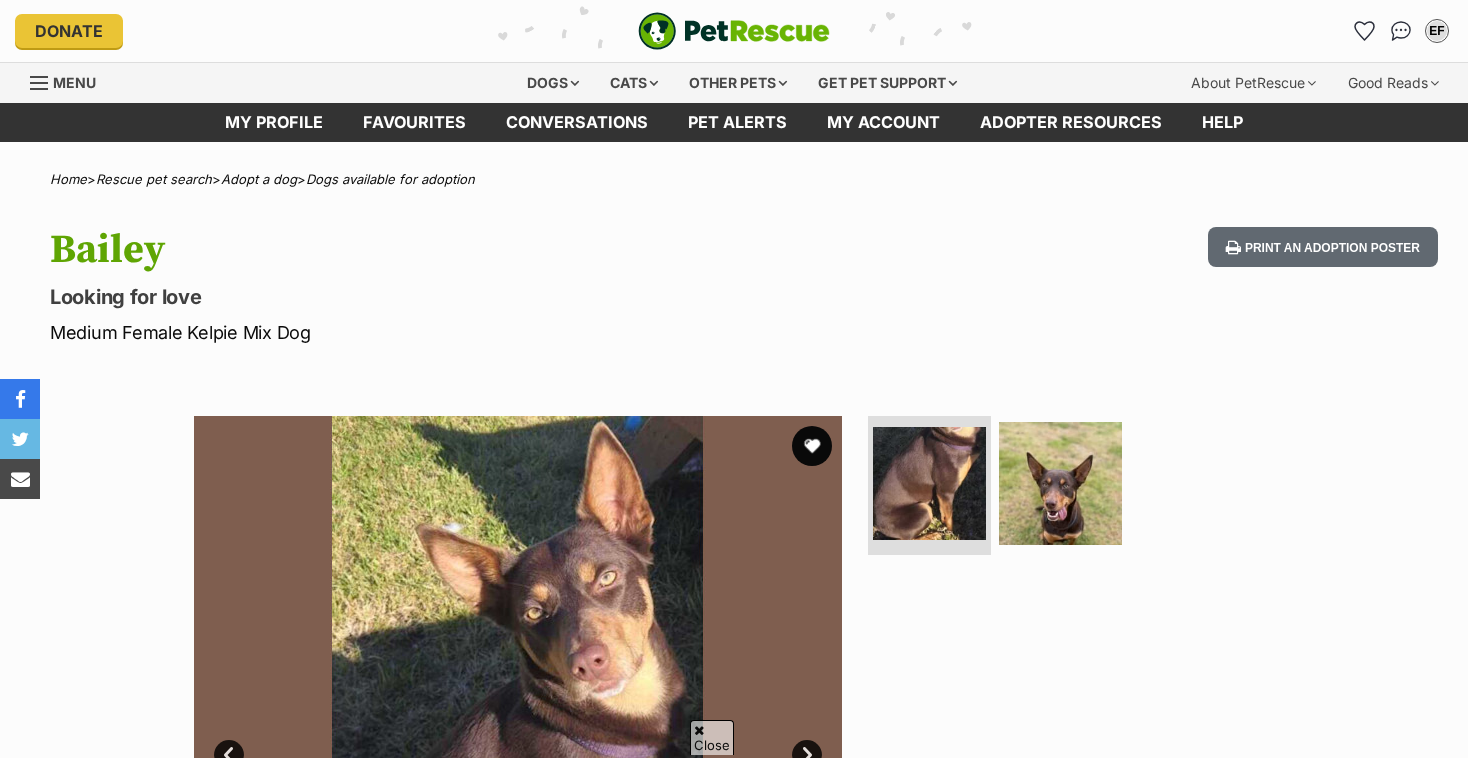 scroll, scrollTop: 179, scrollLeft: 0, axis: vertical 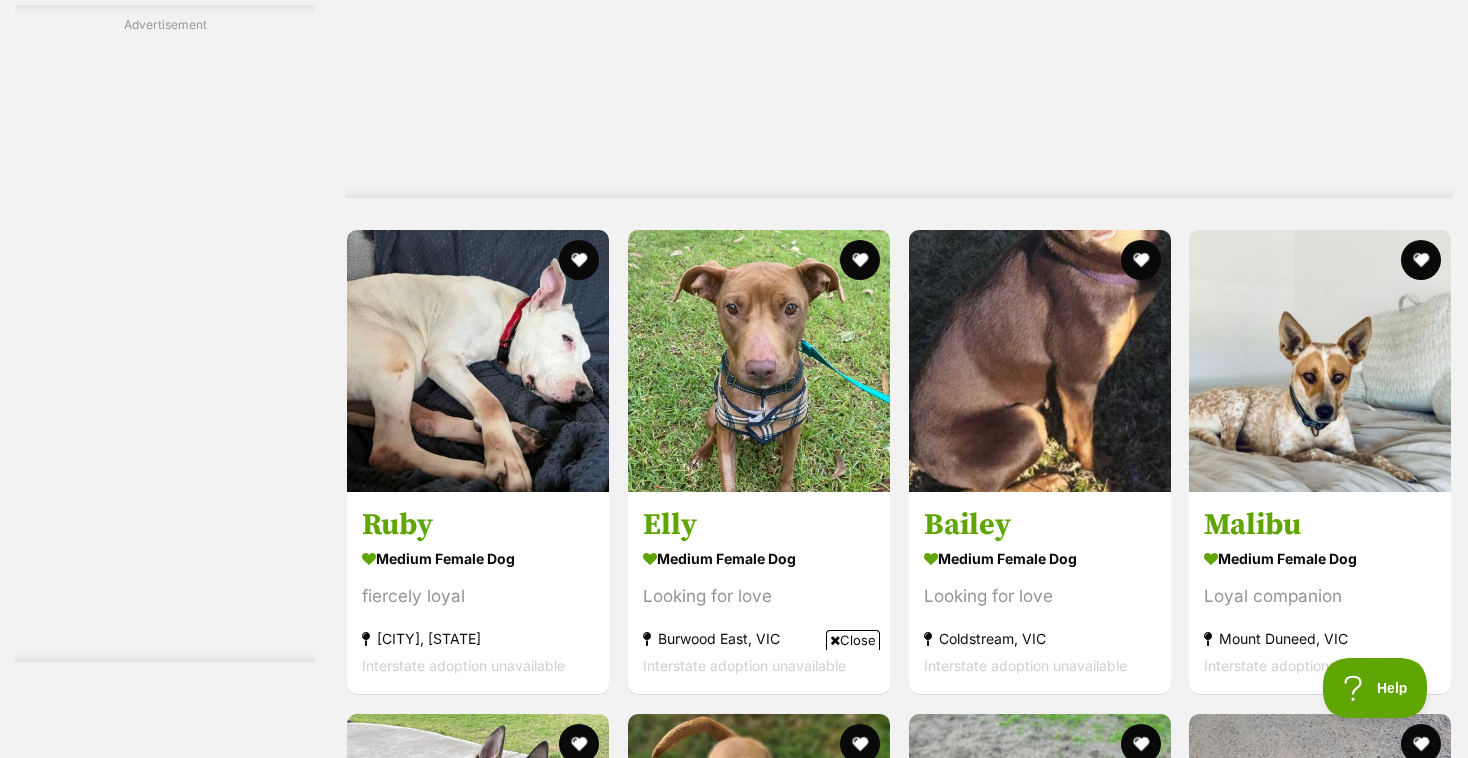 click at bounding box center (1040, 1675) 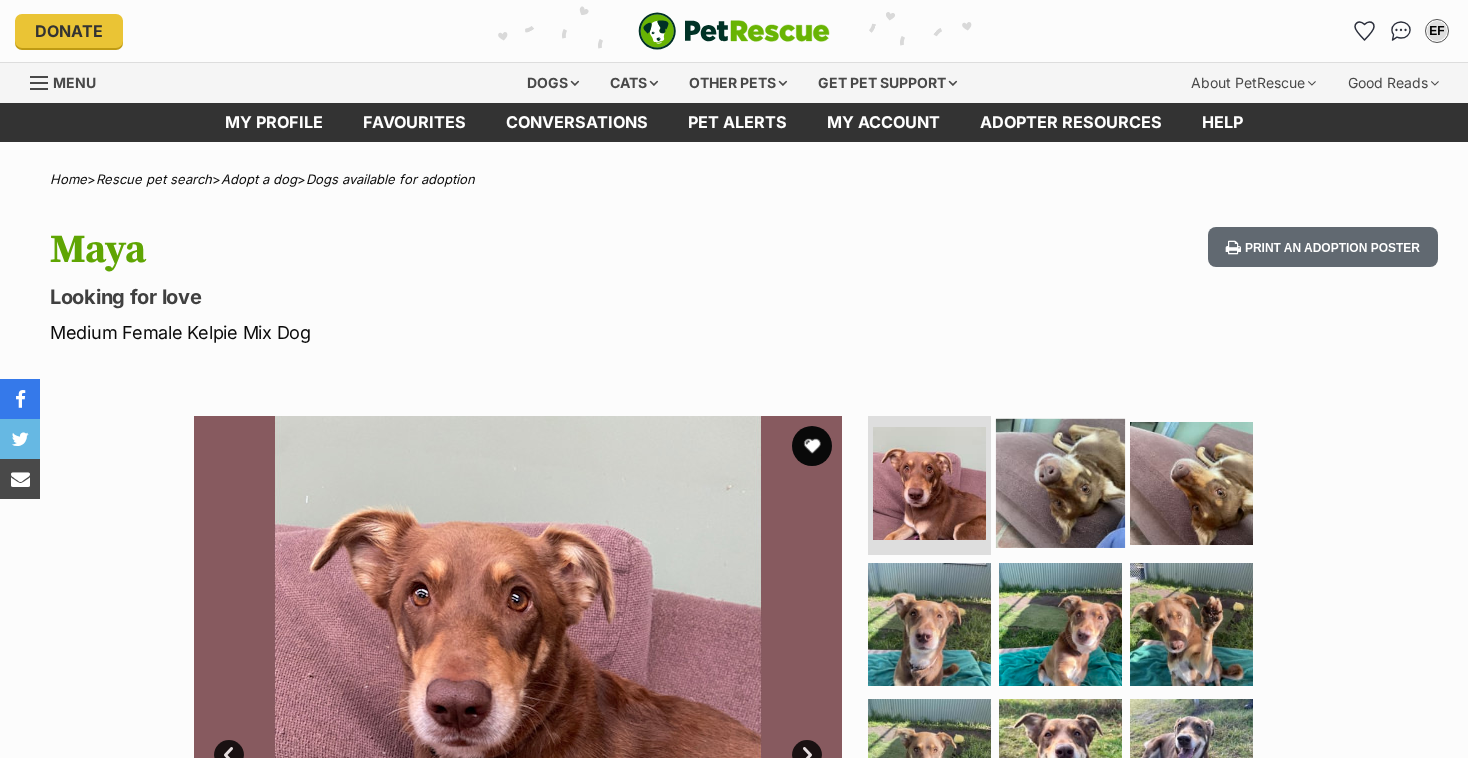 scroll, scrollTop: 0, scrollLeft: 0, axis: both 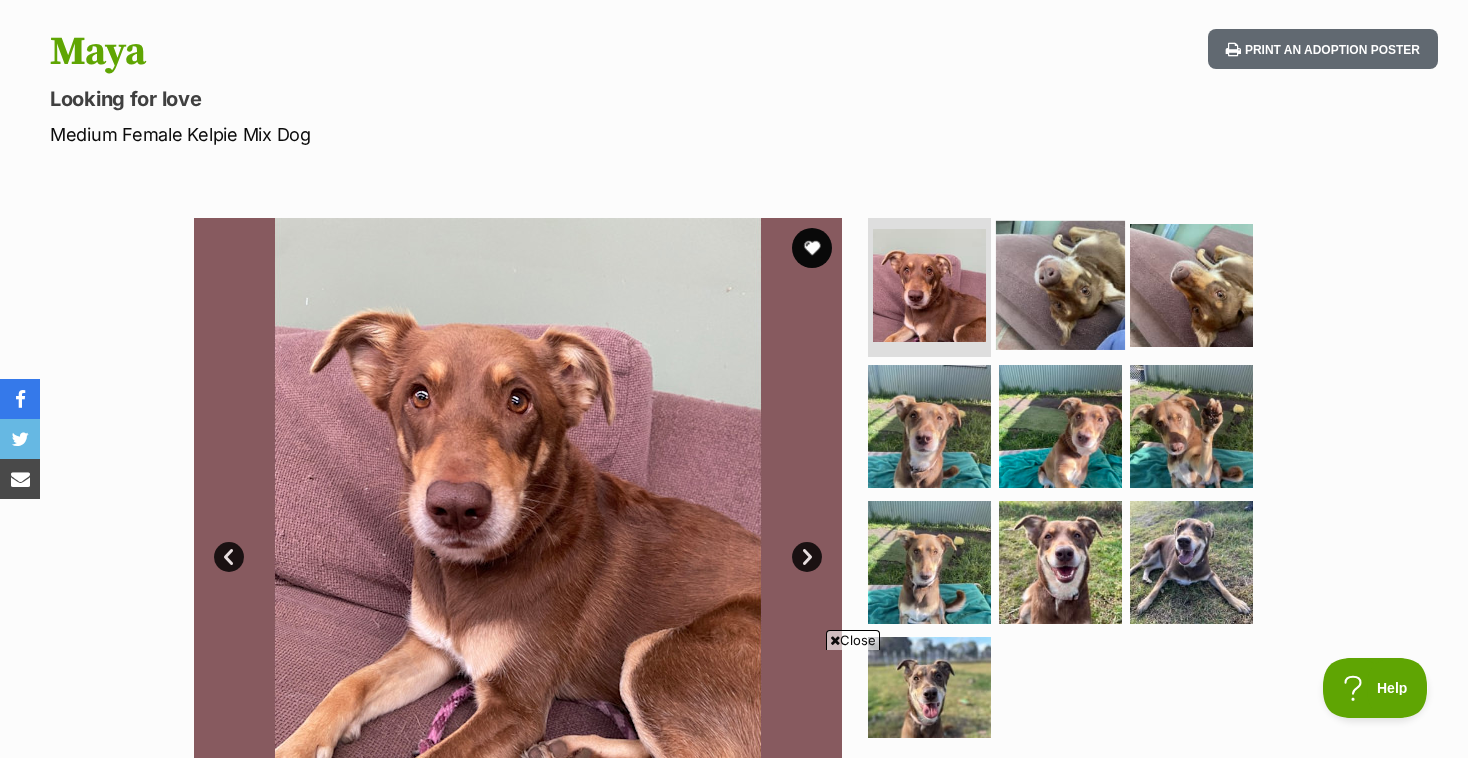 click at bounding box center [1060, 284] 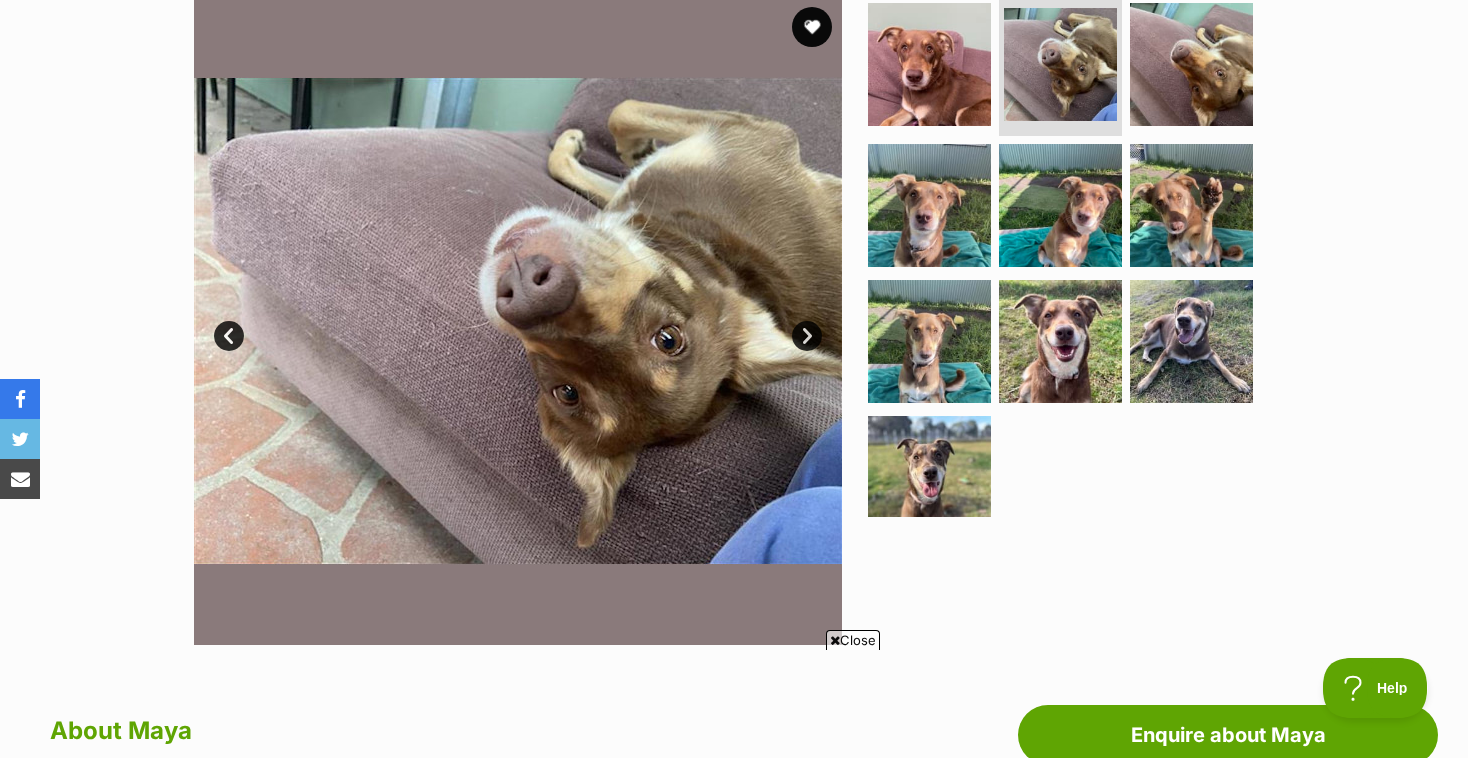 scroll, scrollTop: 426, scrollLeft: 0, axis: vertical 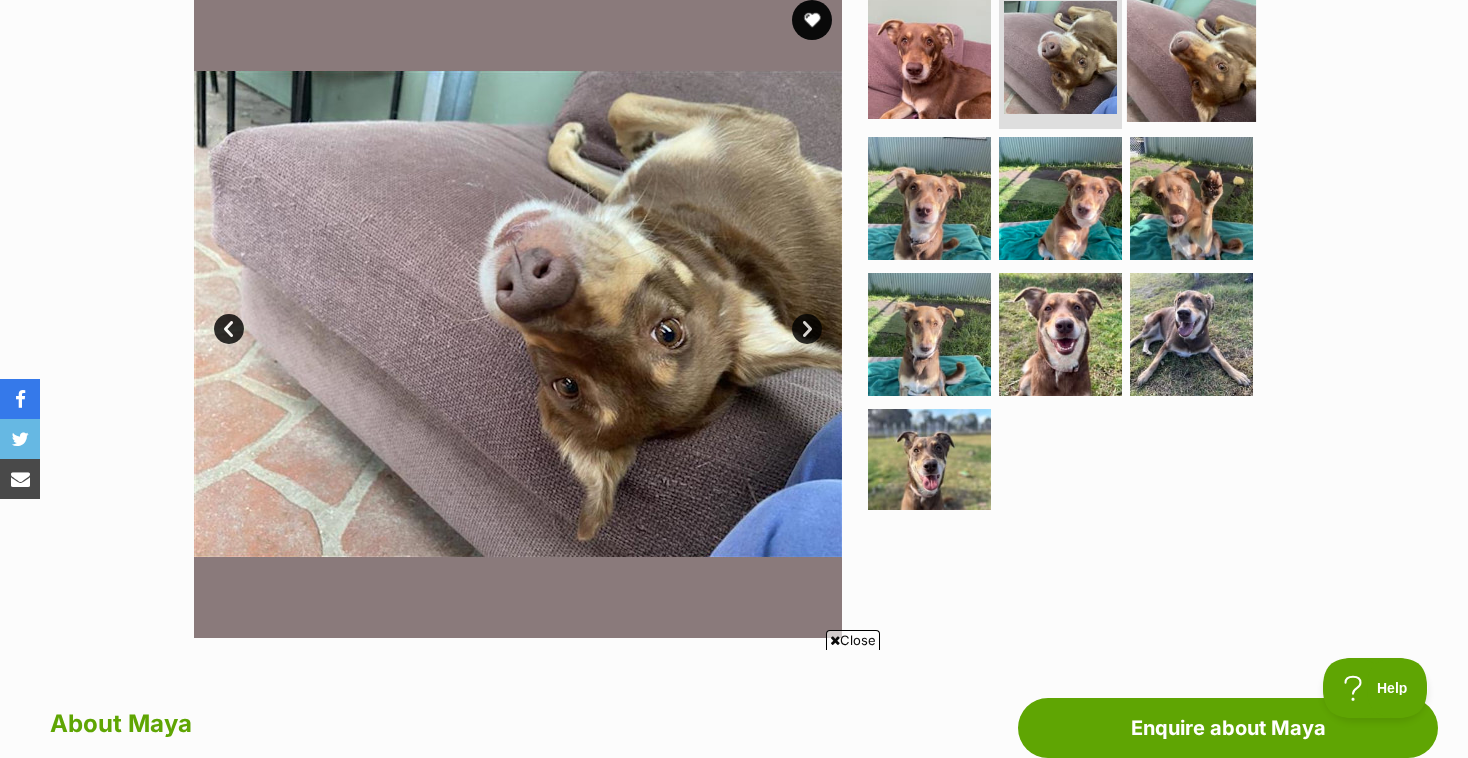click at bounding box center [1191, 56] 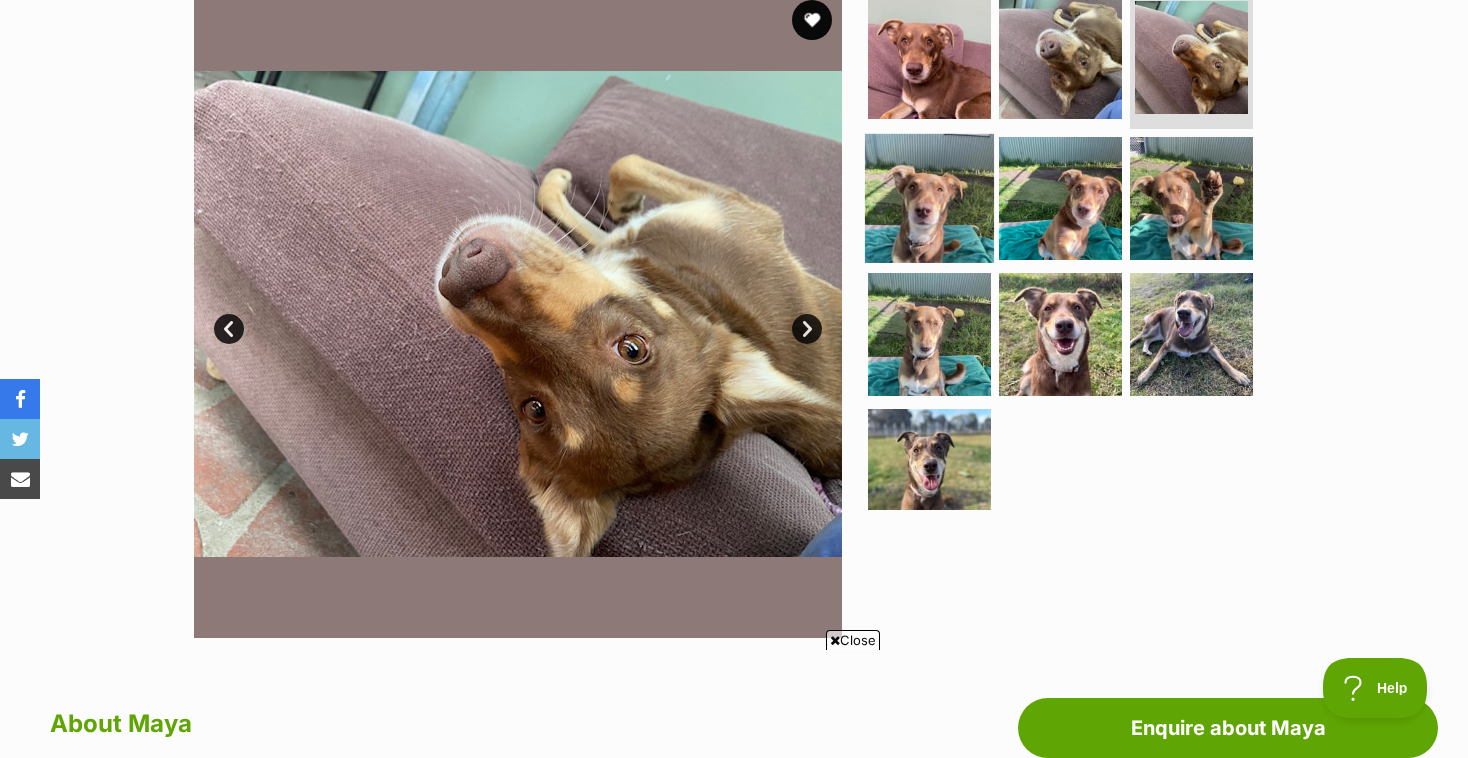 click at bounding box center (929, 198) 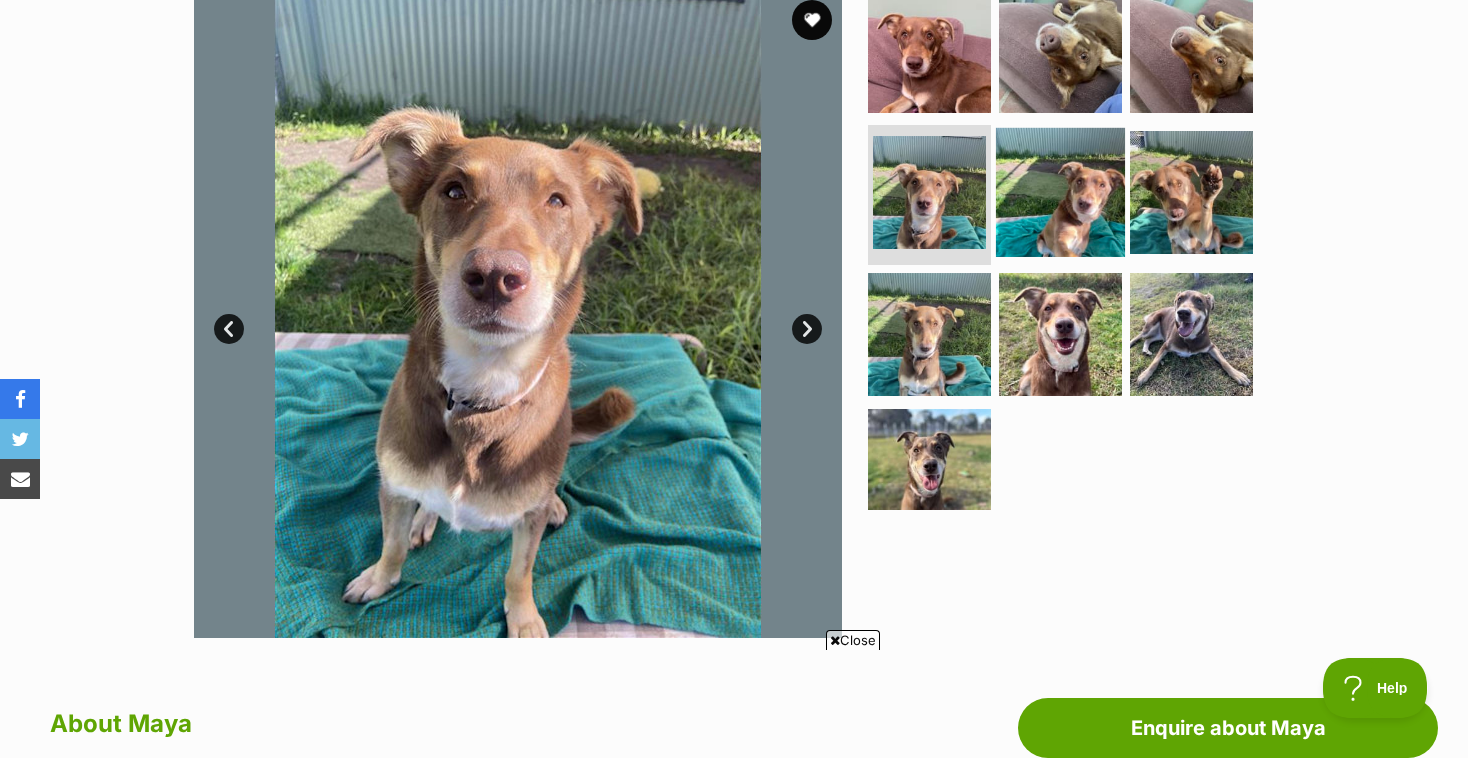 click at bounding box center (1060, 192) 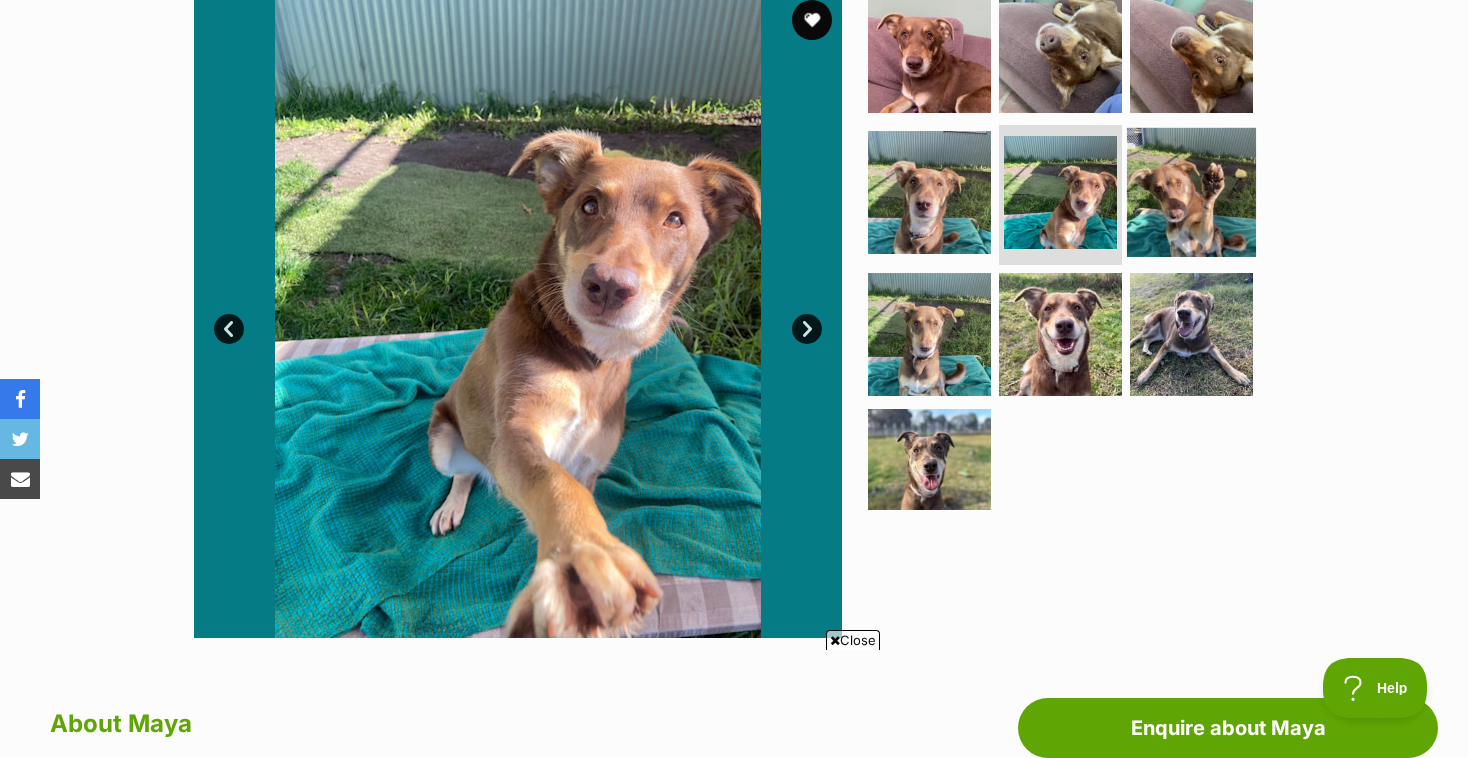 click at bounding box center (1191, 192) 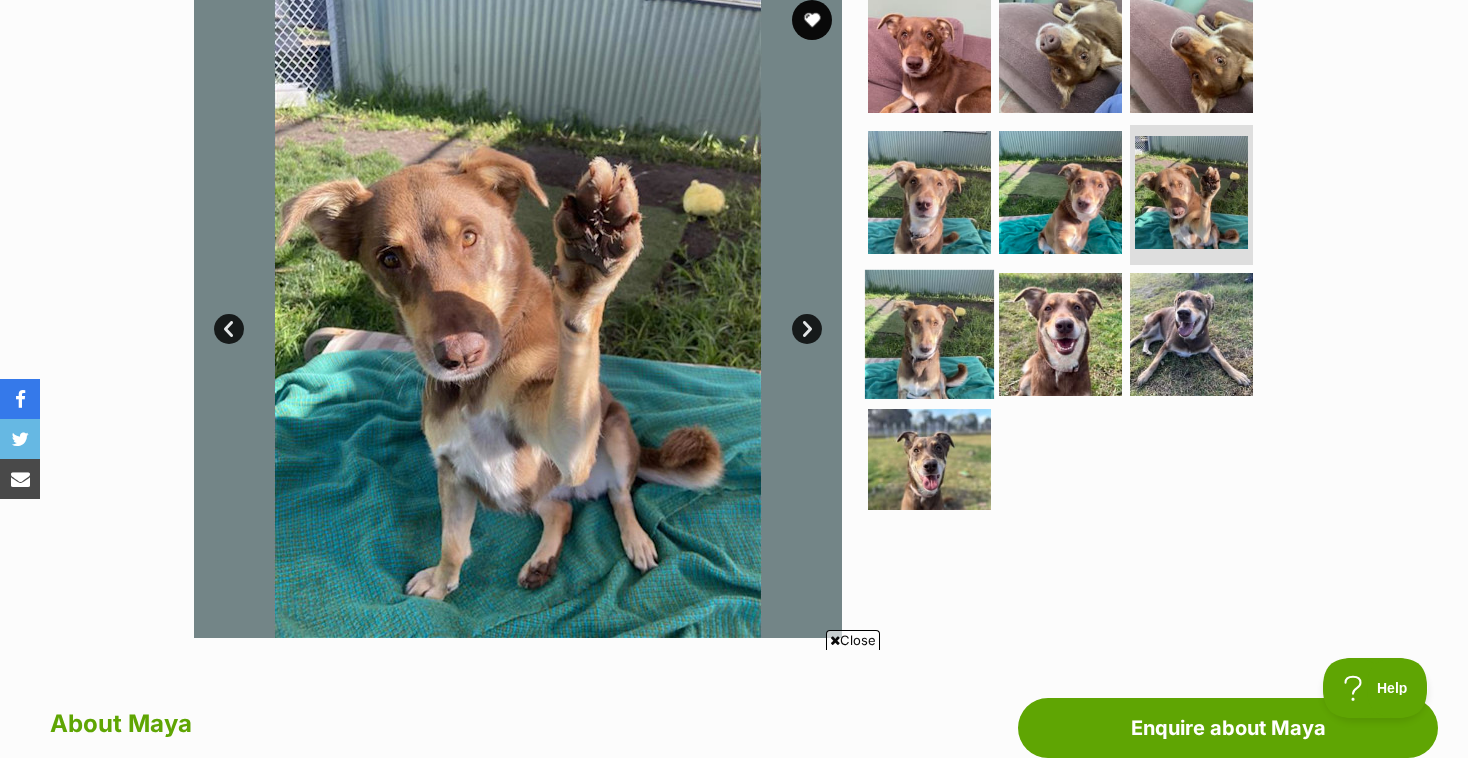 click at bounding box center (929, 334) 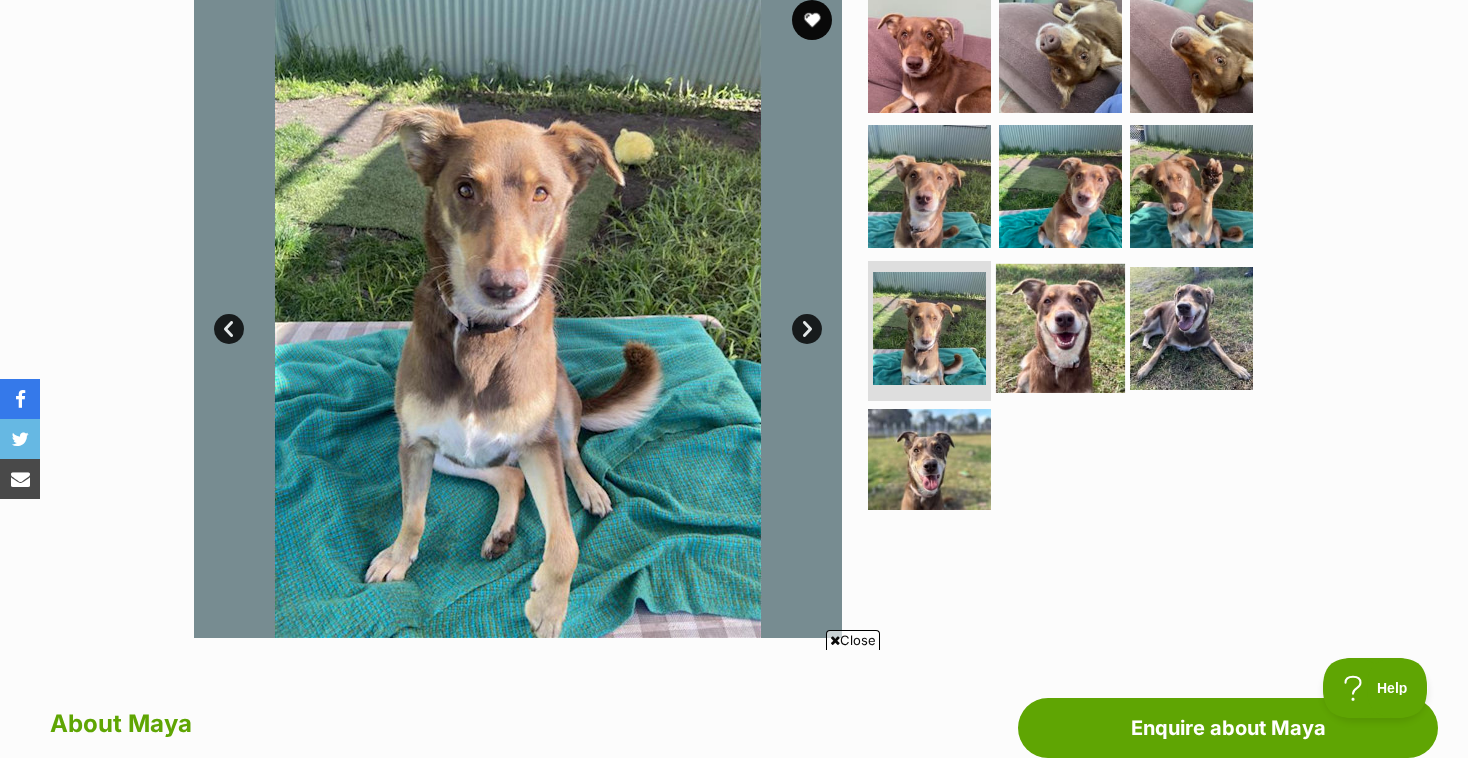 click at bounding box center [1060, 328] 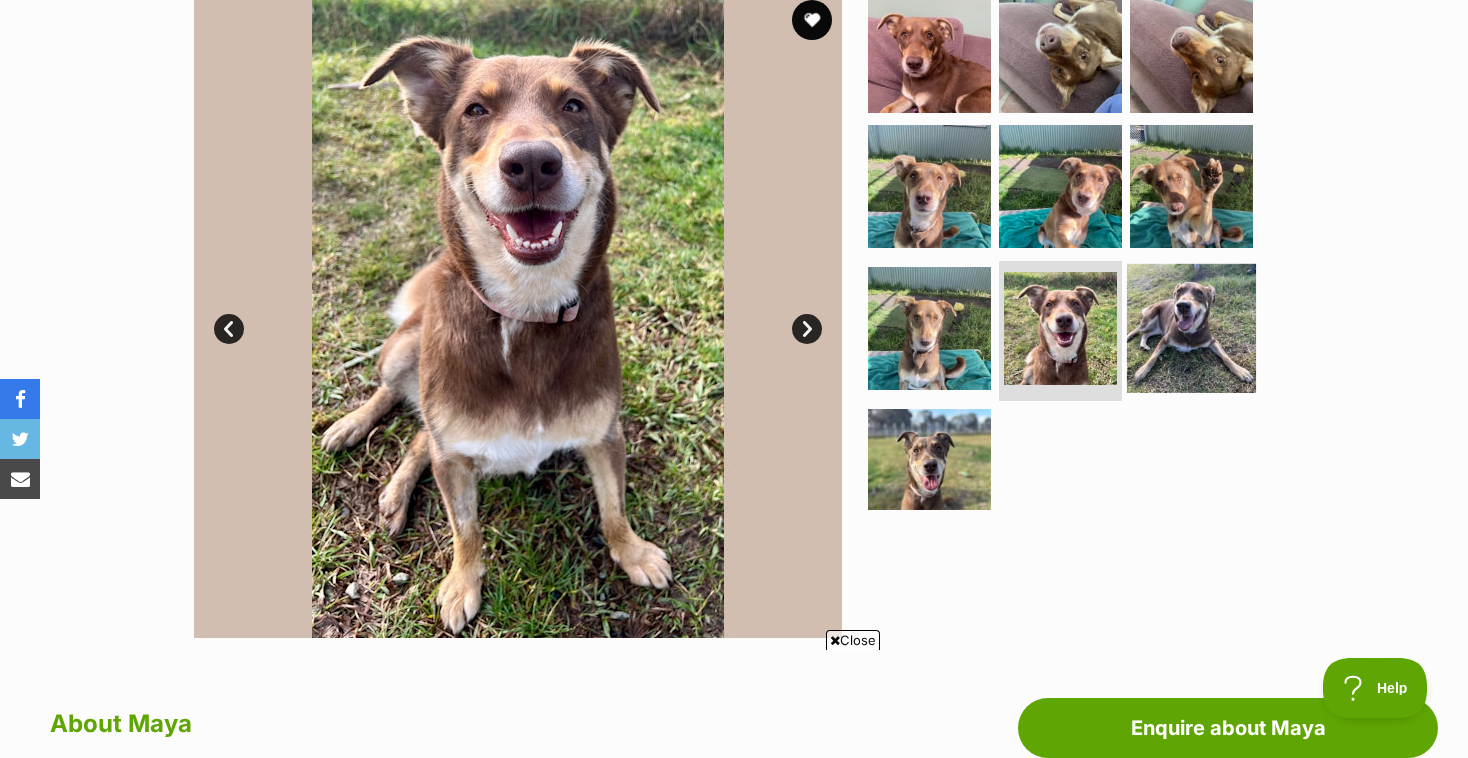 click at bounding box center (1191, 328) 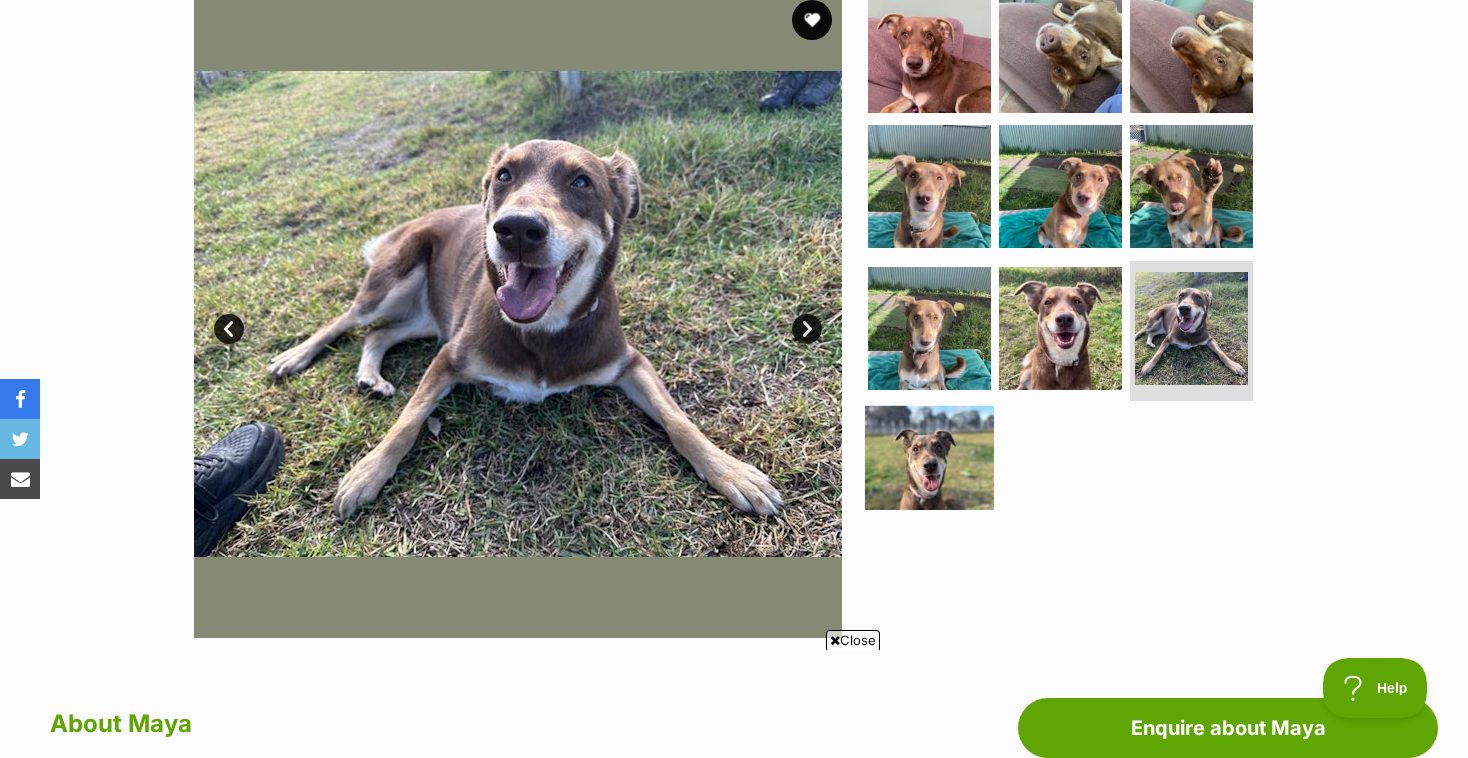 click at bounding box center [929, 470] 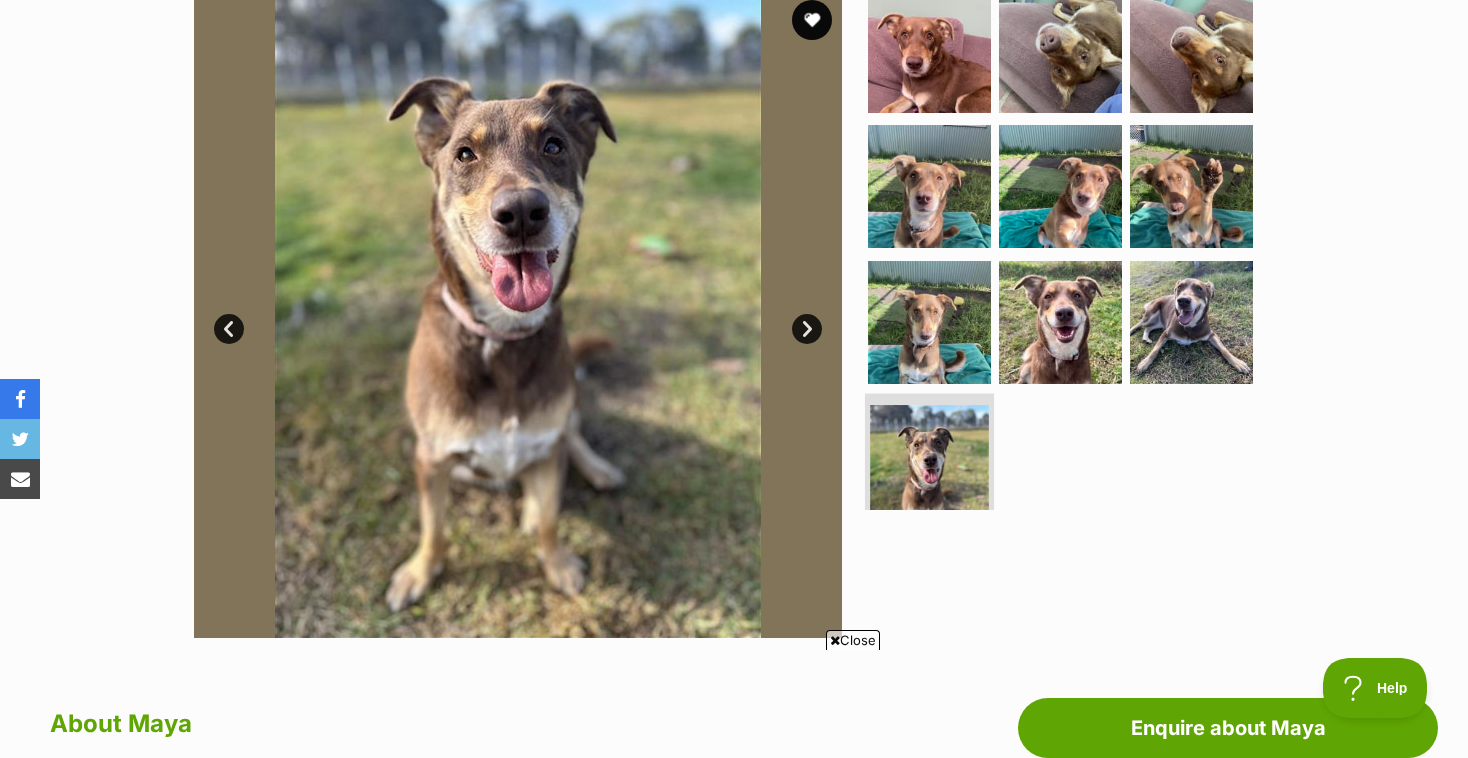 scroll, scrollTop: 41, scrollLeft: 0, axis: vertical 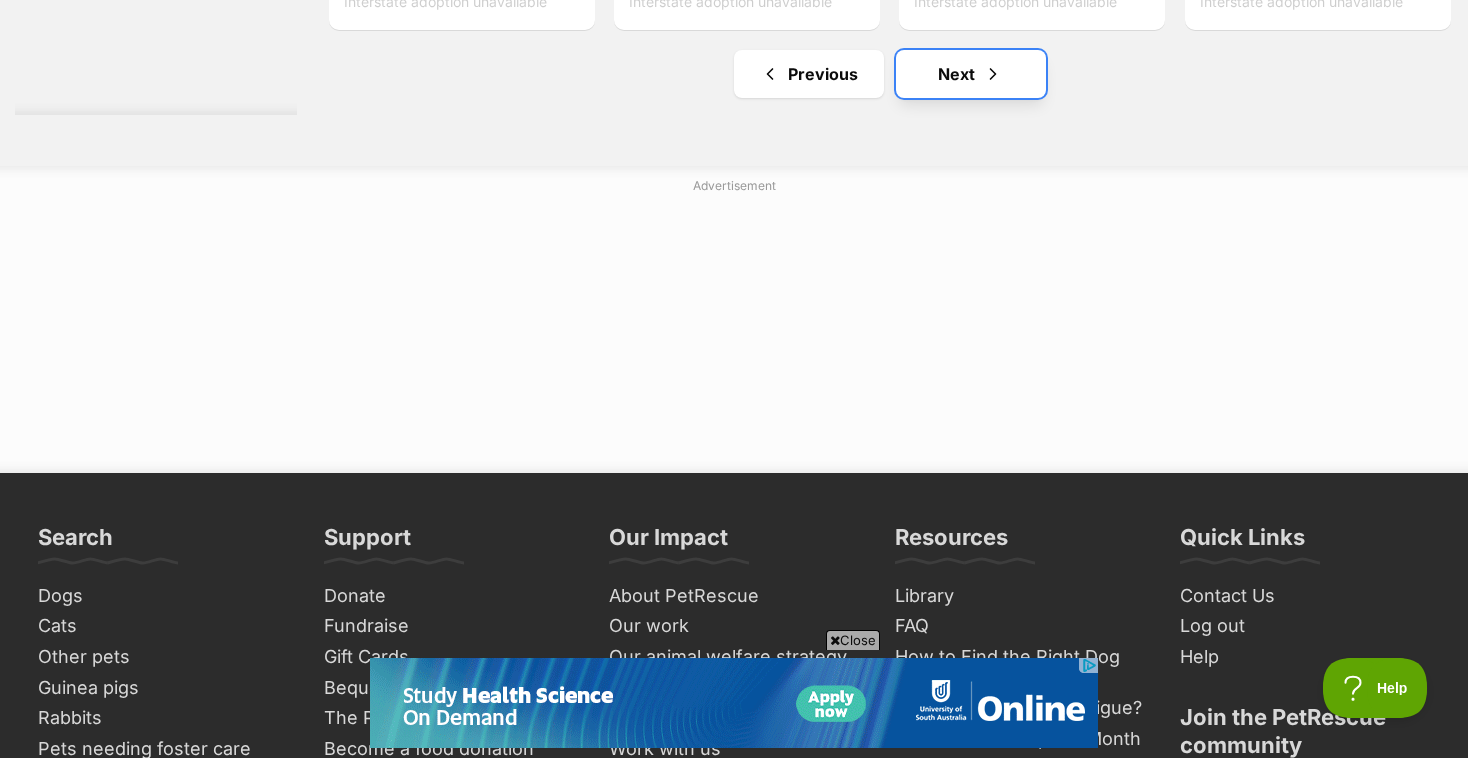 click at bounding box center (993, 74) 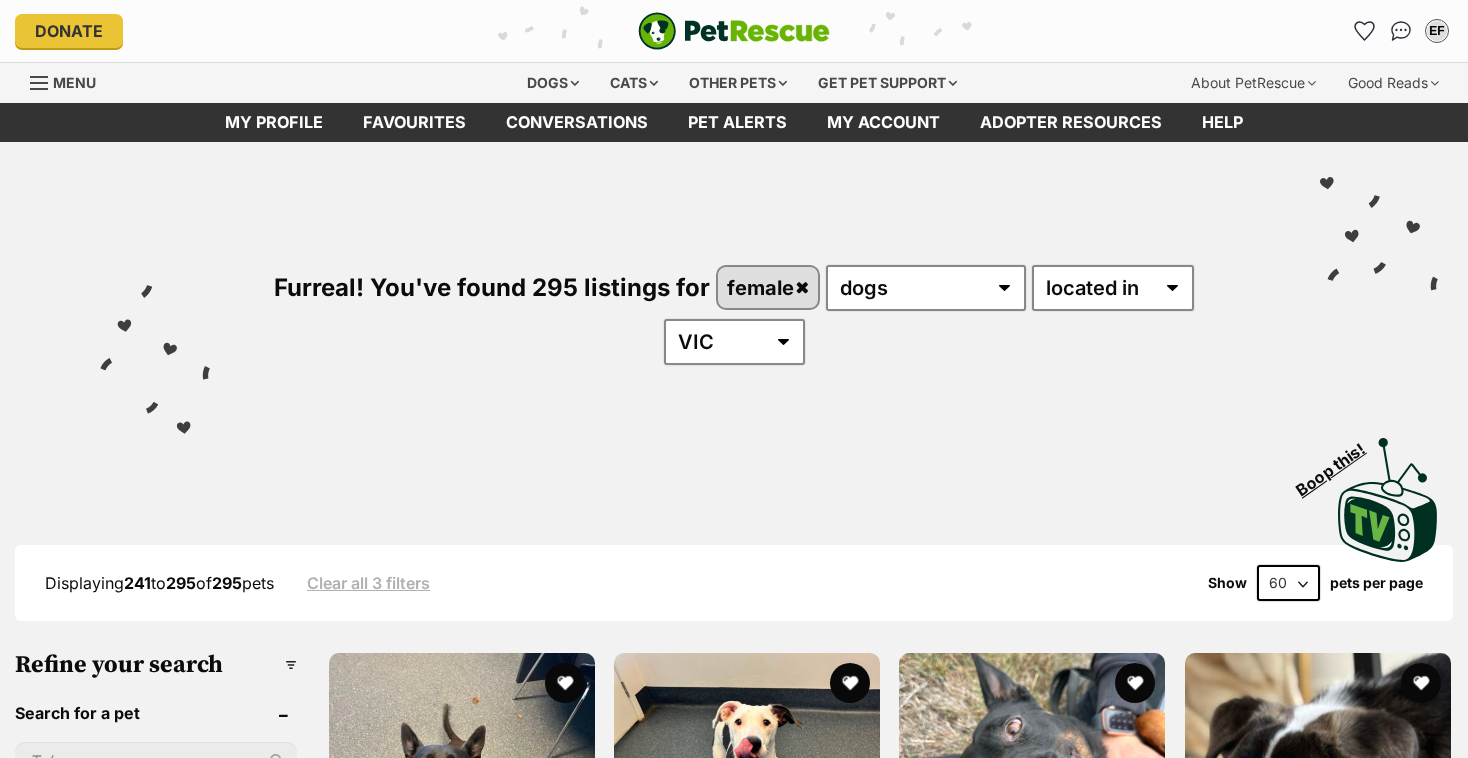 scroll, scrollTop: 0, scrollLeft: 0, axis: both 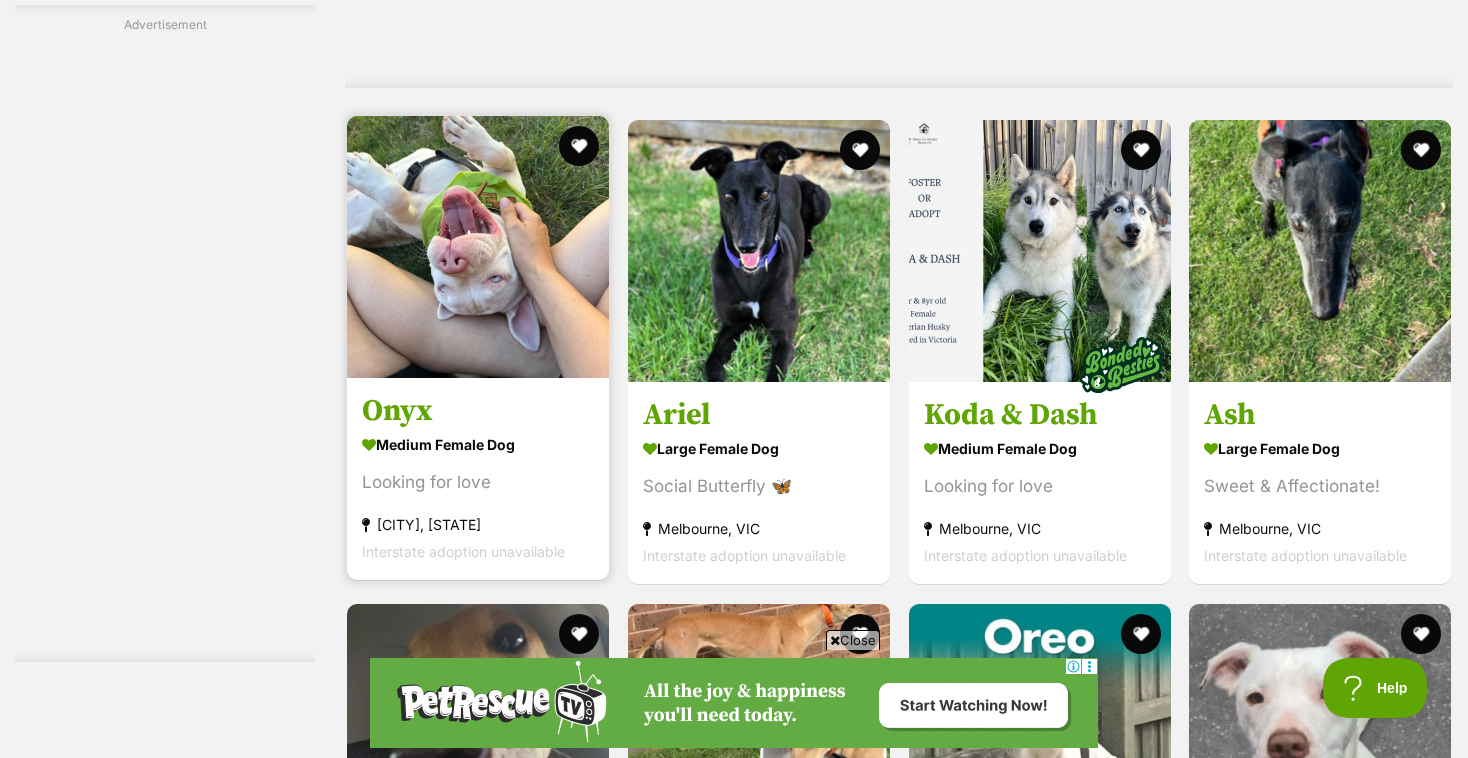 click at bounding box center (478, 247) 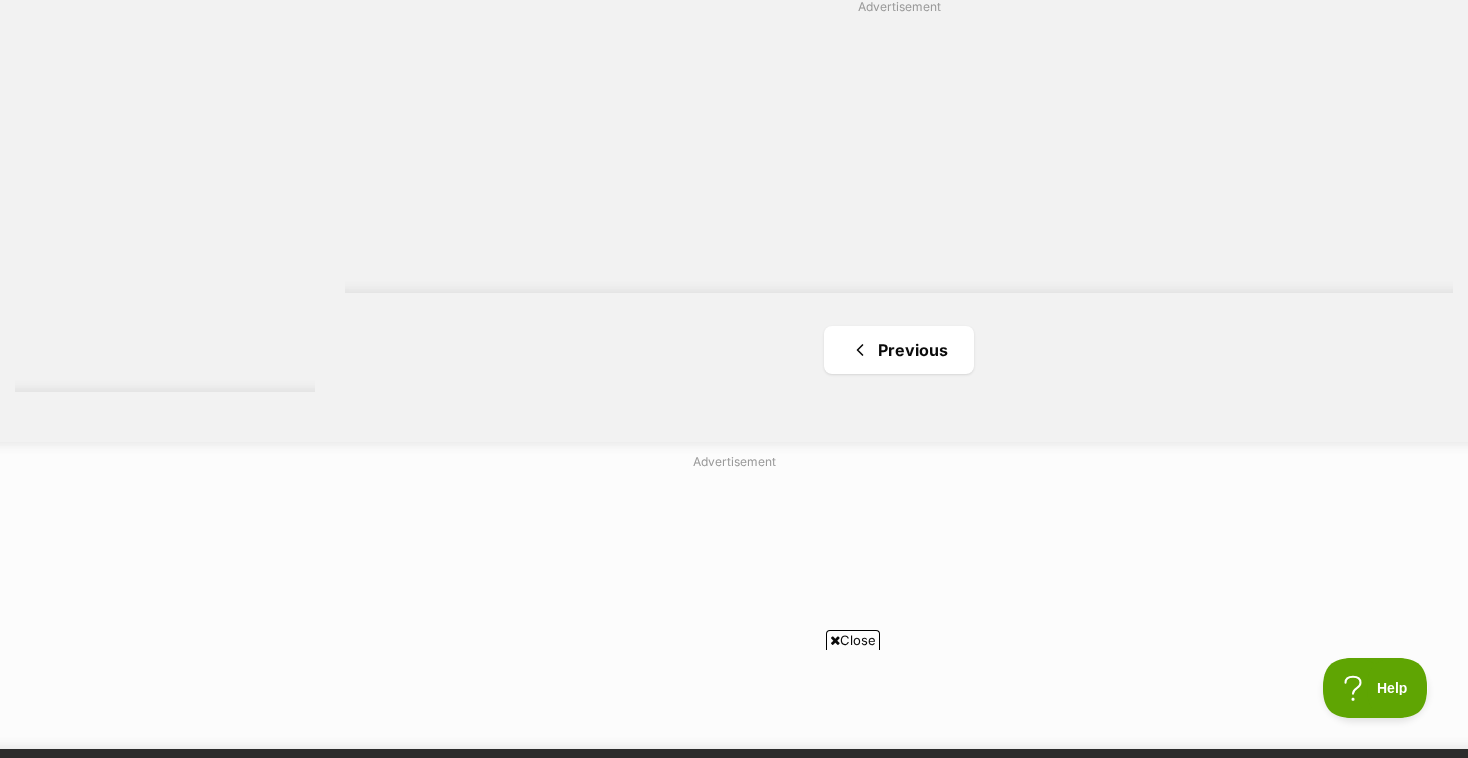 scroll, scrollTop: 10123, scrollLeft: 0, axis: vertical 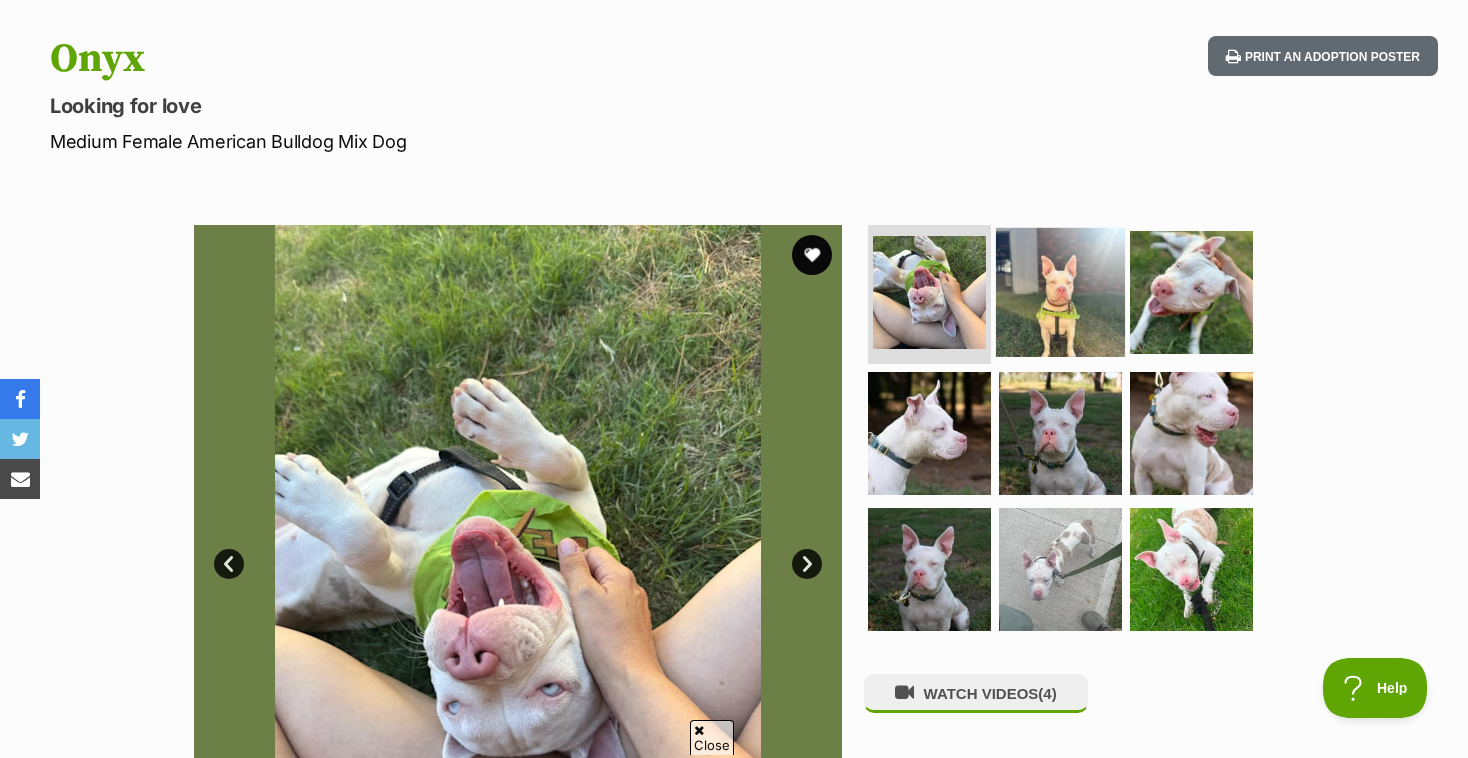 click at bounding box center (1060, 291) 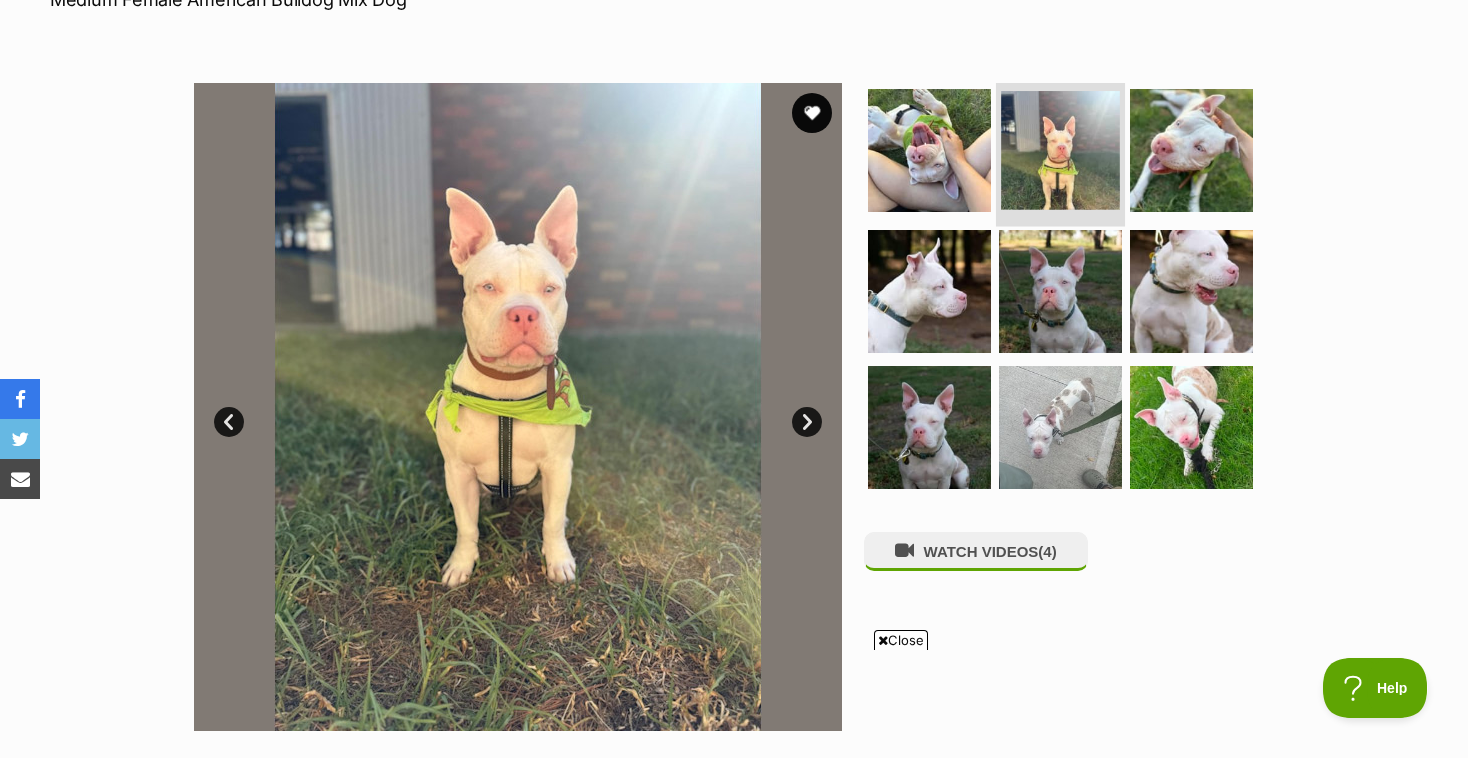 scroll, scrollTop: 335, scrollLeft: 0, axis: vertical 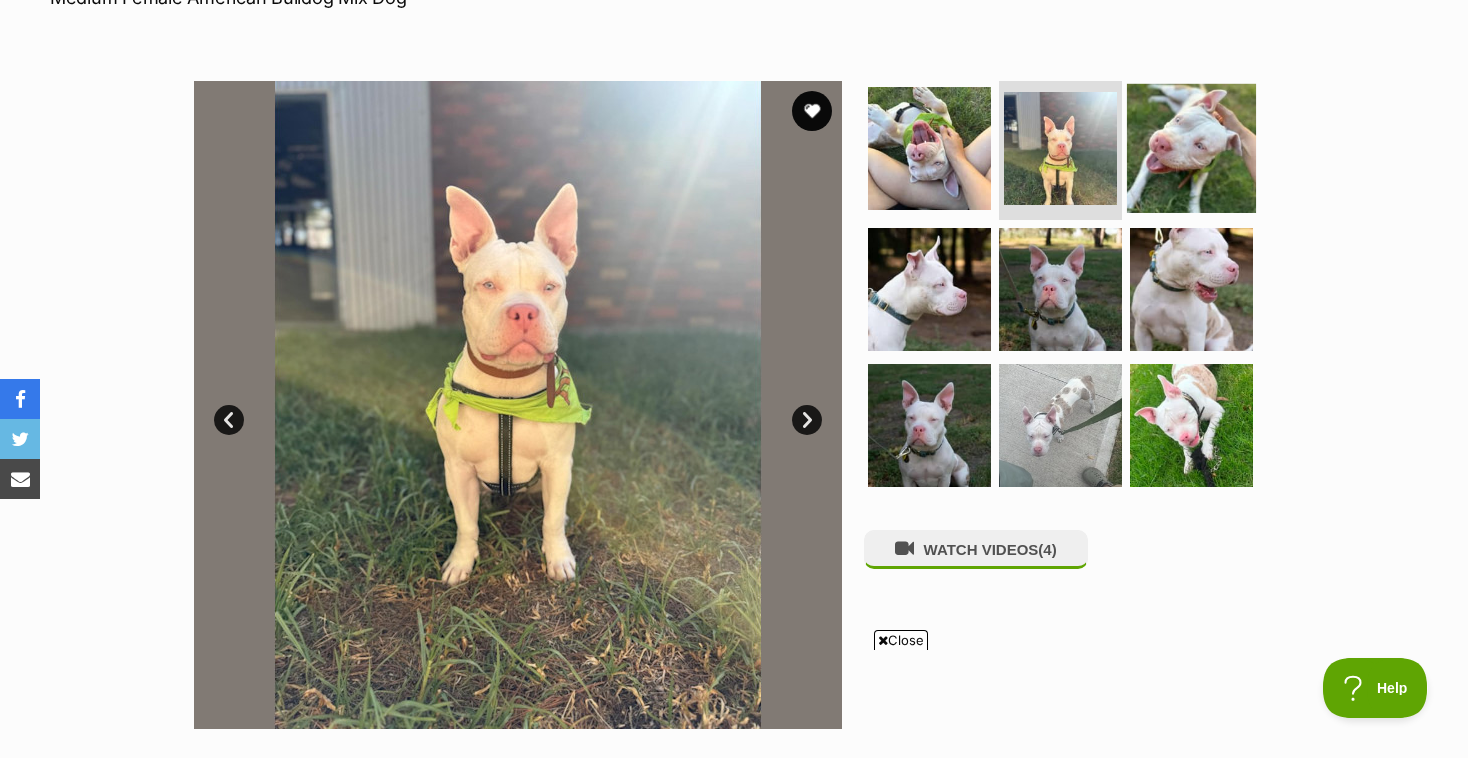 click at bounding box center (1191, 147) 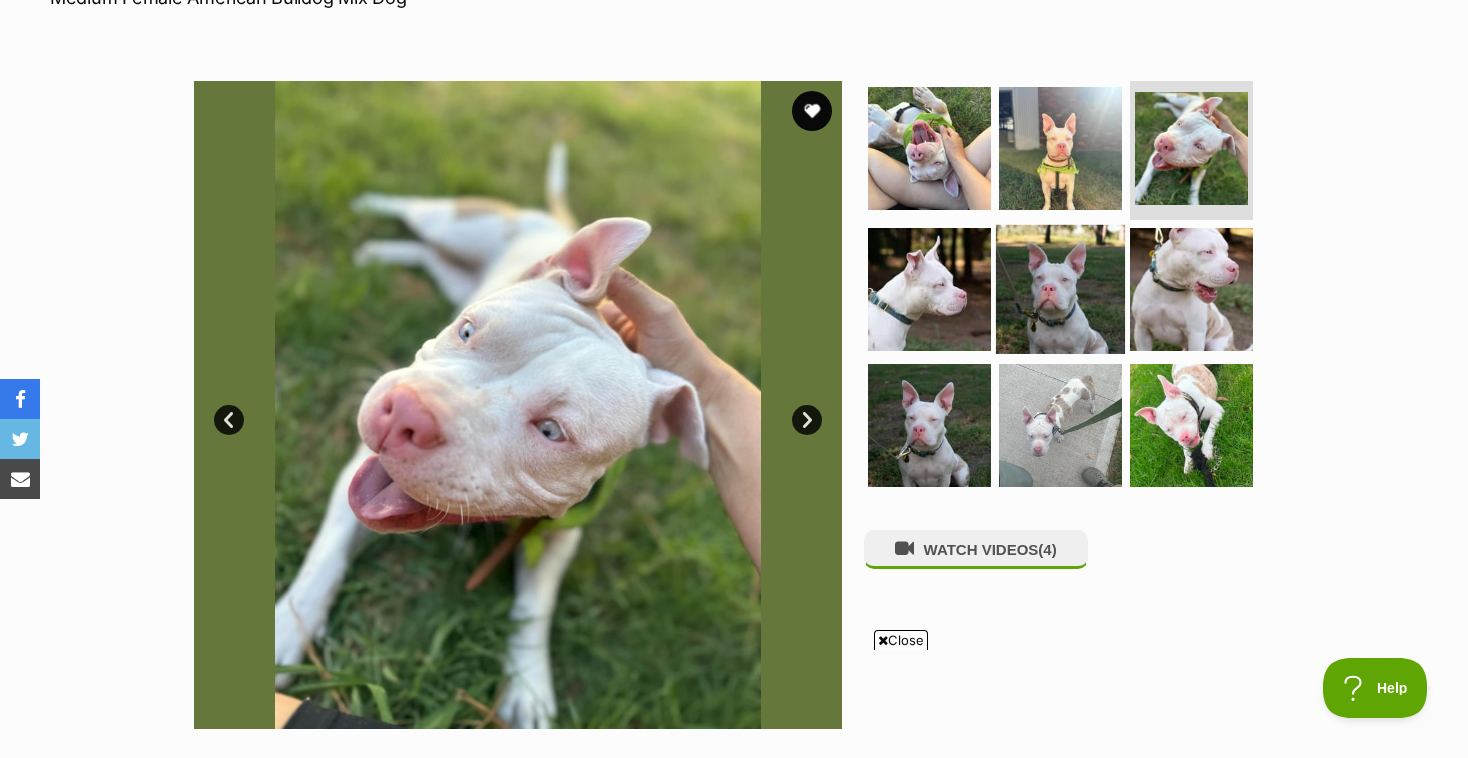 scroll, scrollTop: 0, scrollLeft: 0, axis: both 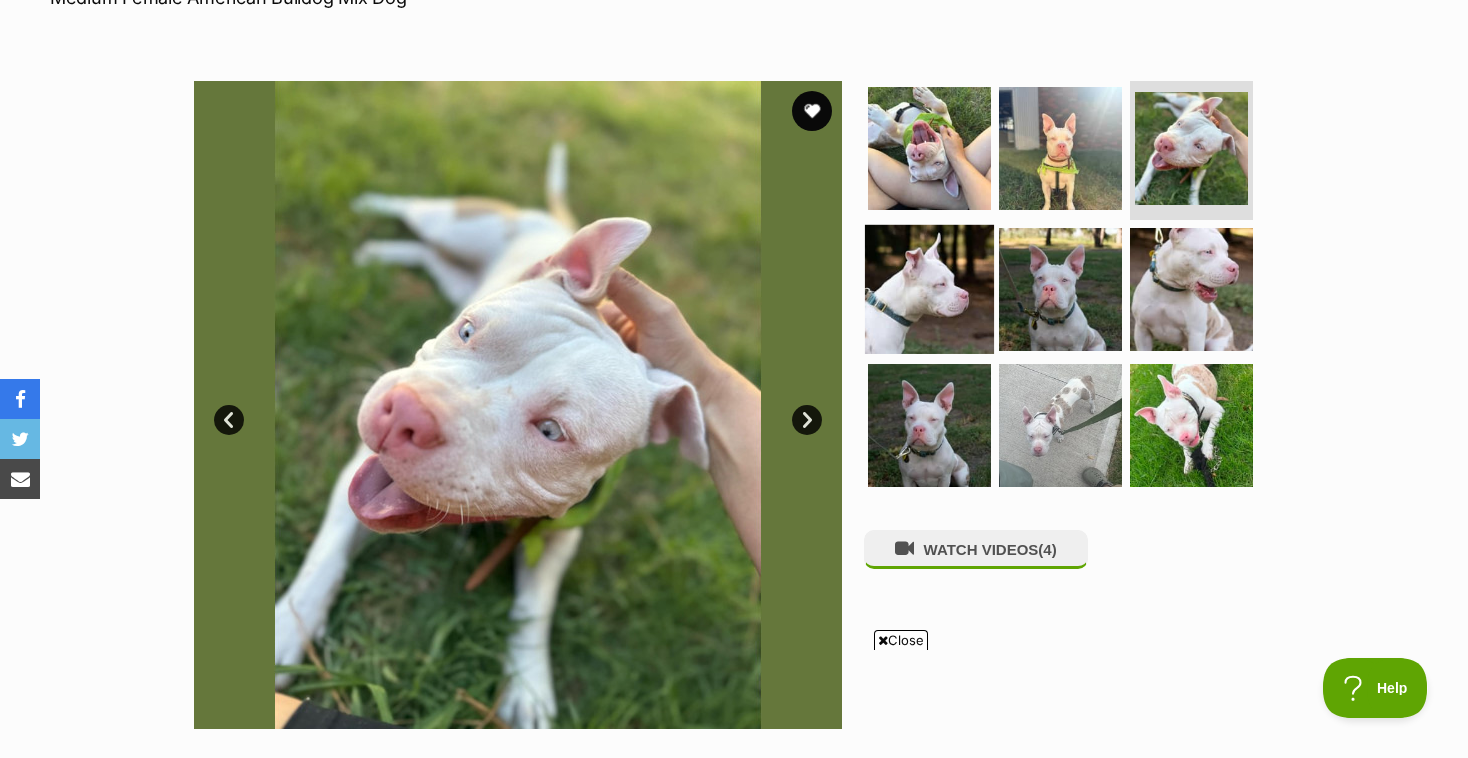 click at bounding box center (929, 289) 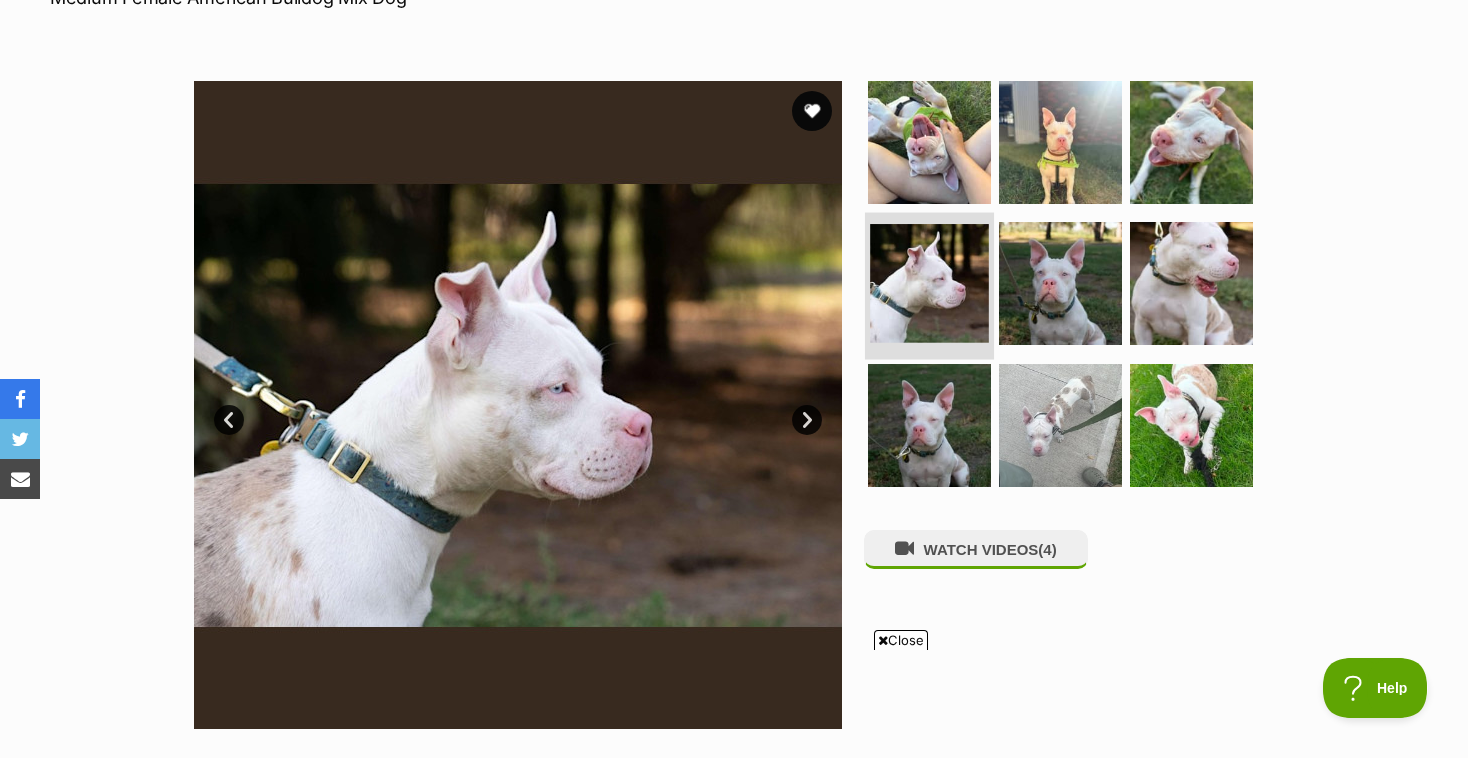 scroll, scrollTop: 0, scrollLeft: 0, axis: both 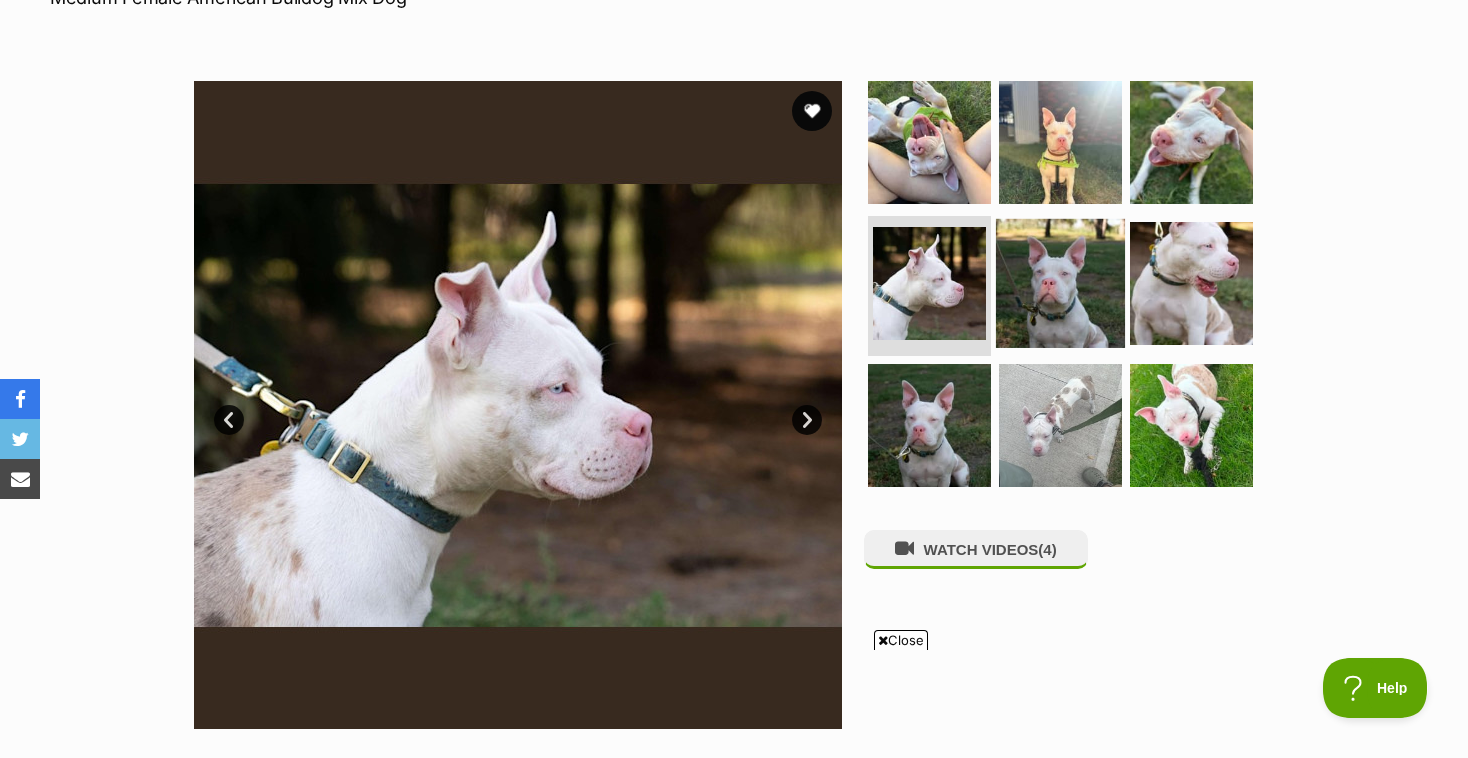 click at bounding box center (1060, 283) 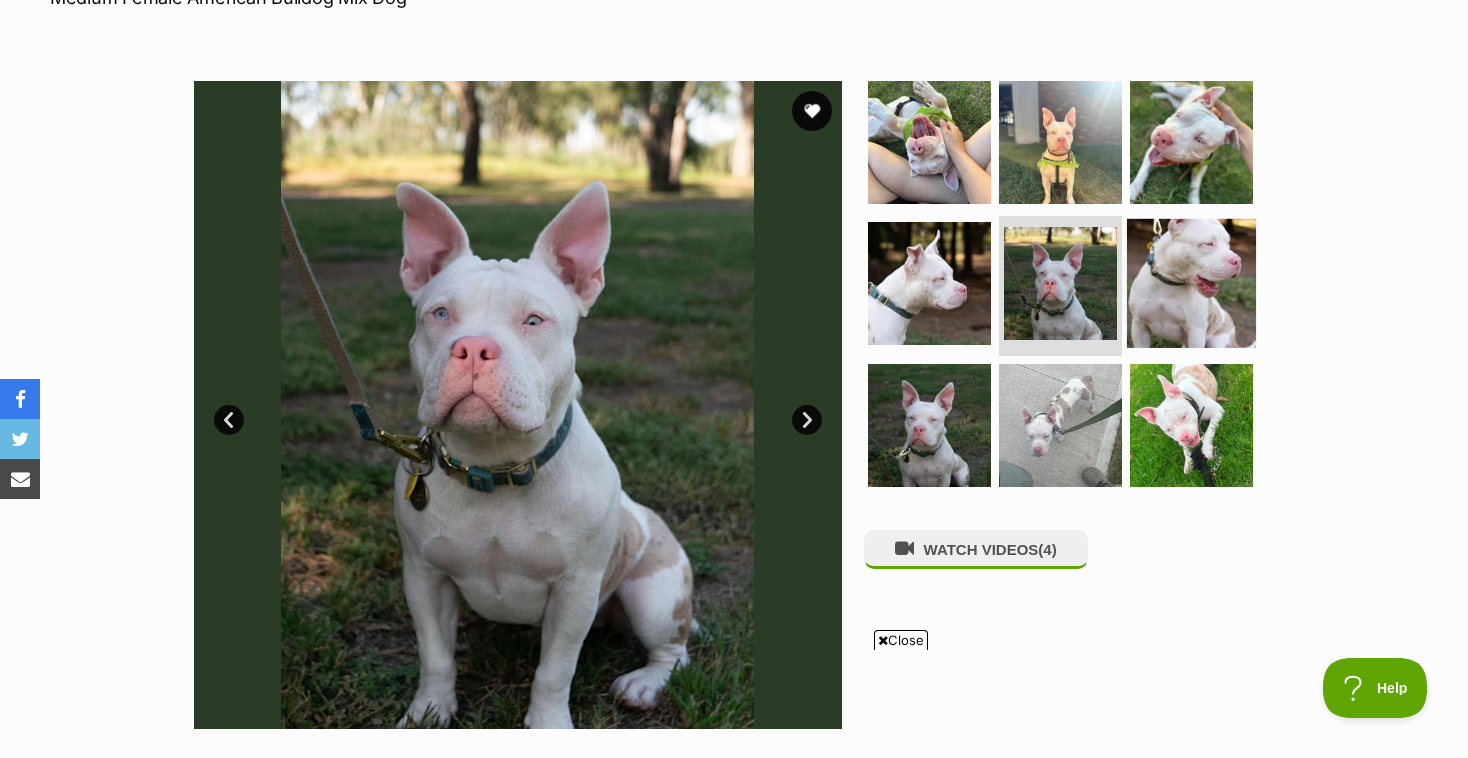 click at bounding box center [1191, 283] 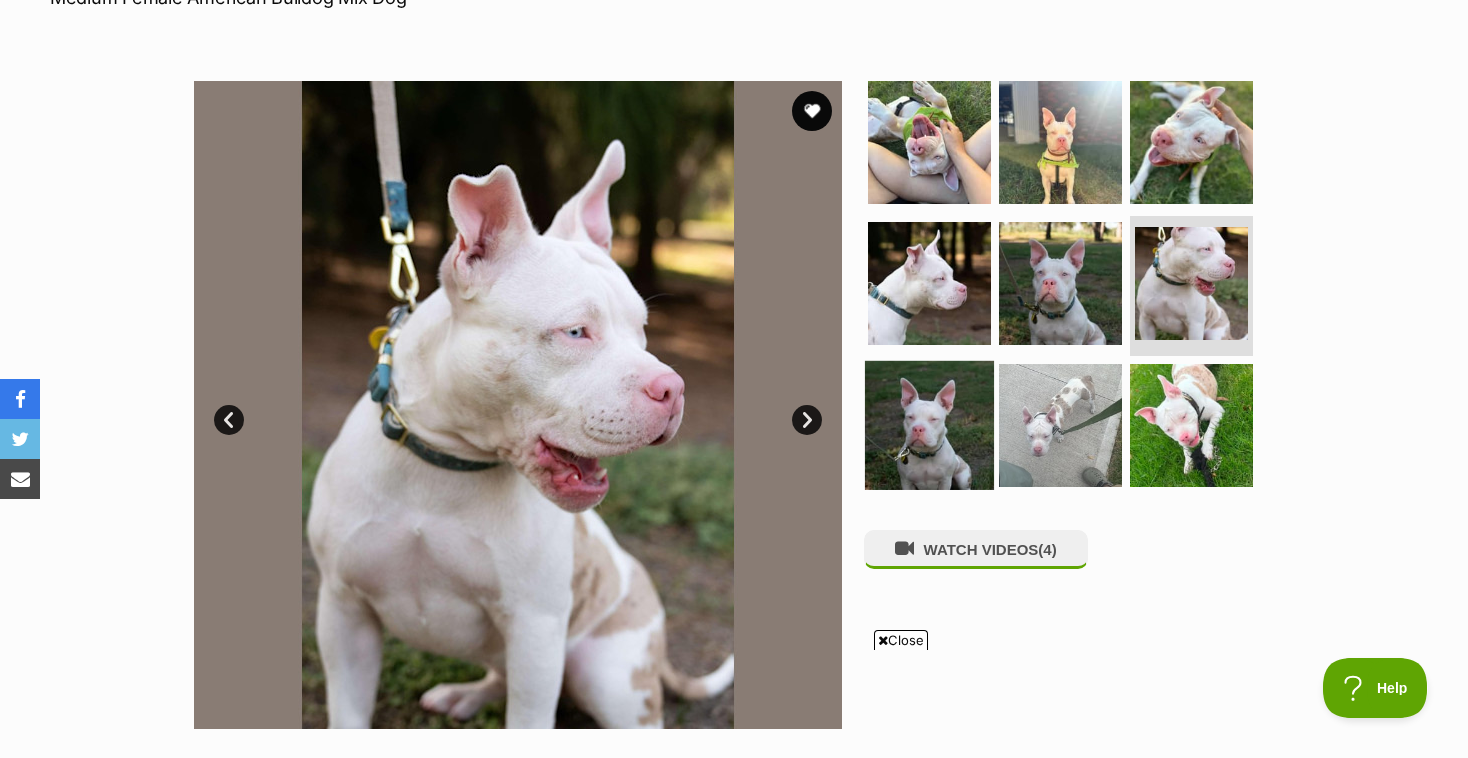 click at bounding box center (929, 425) 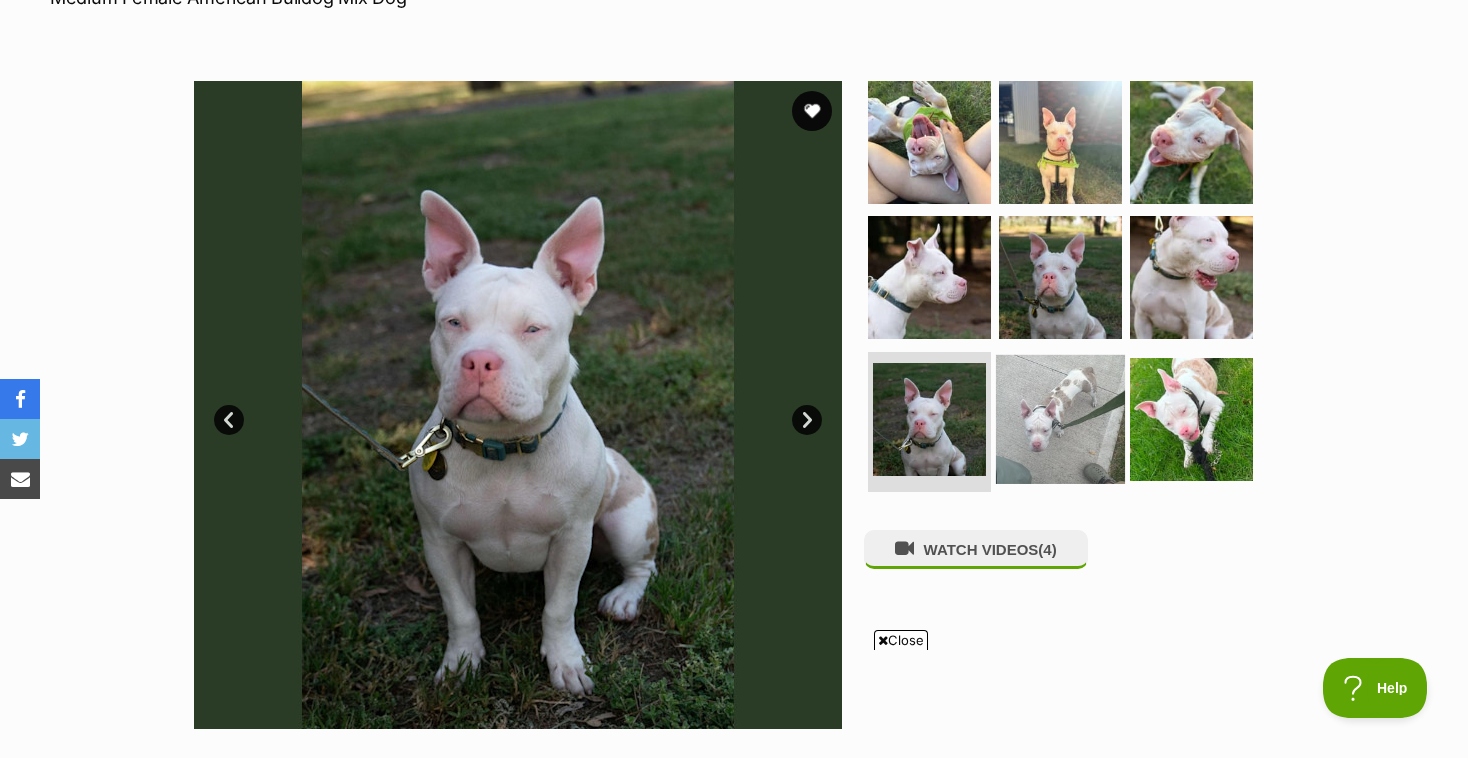 click at bounding box center (1060, 419) 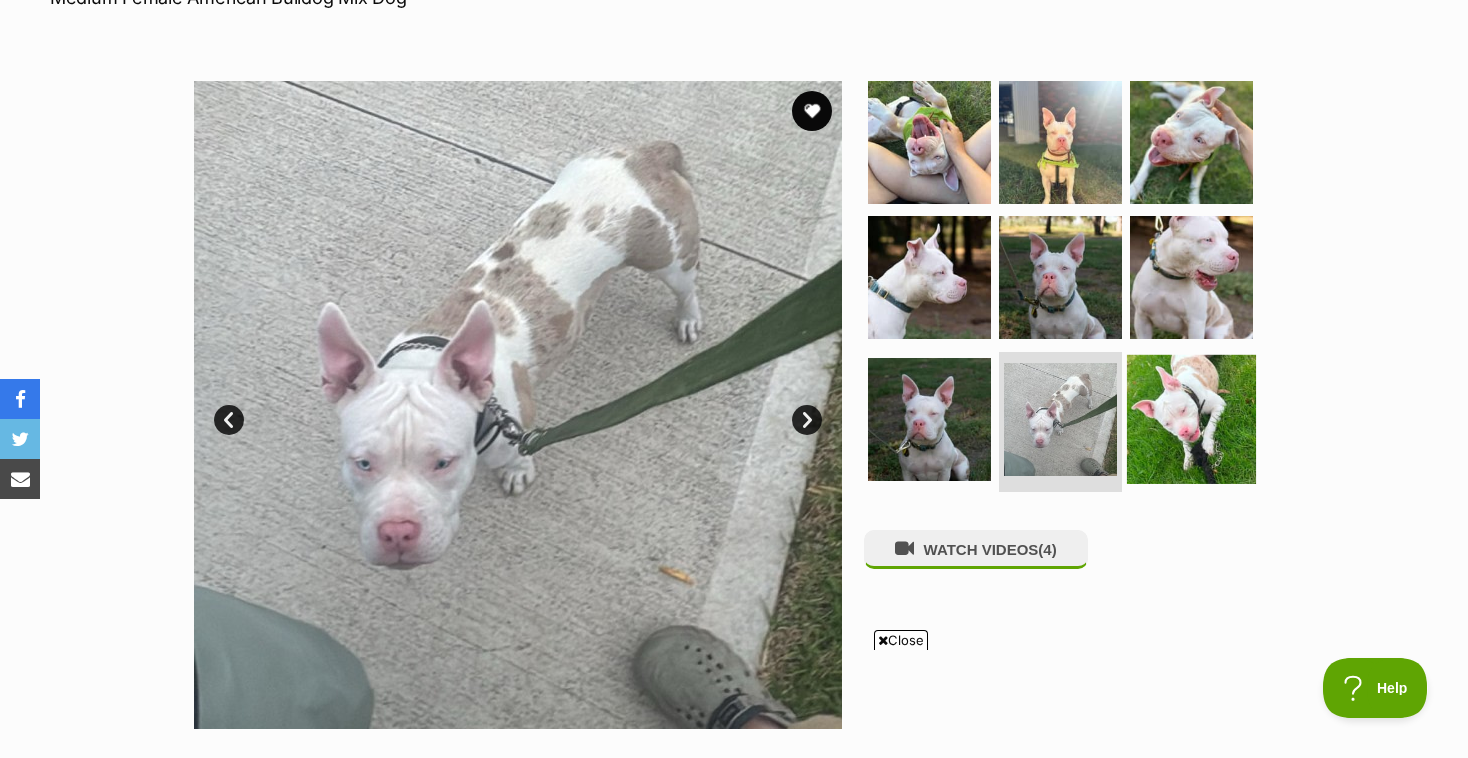 click at bounding box center [1191, 419] 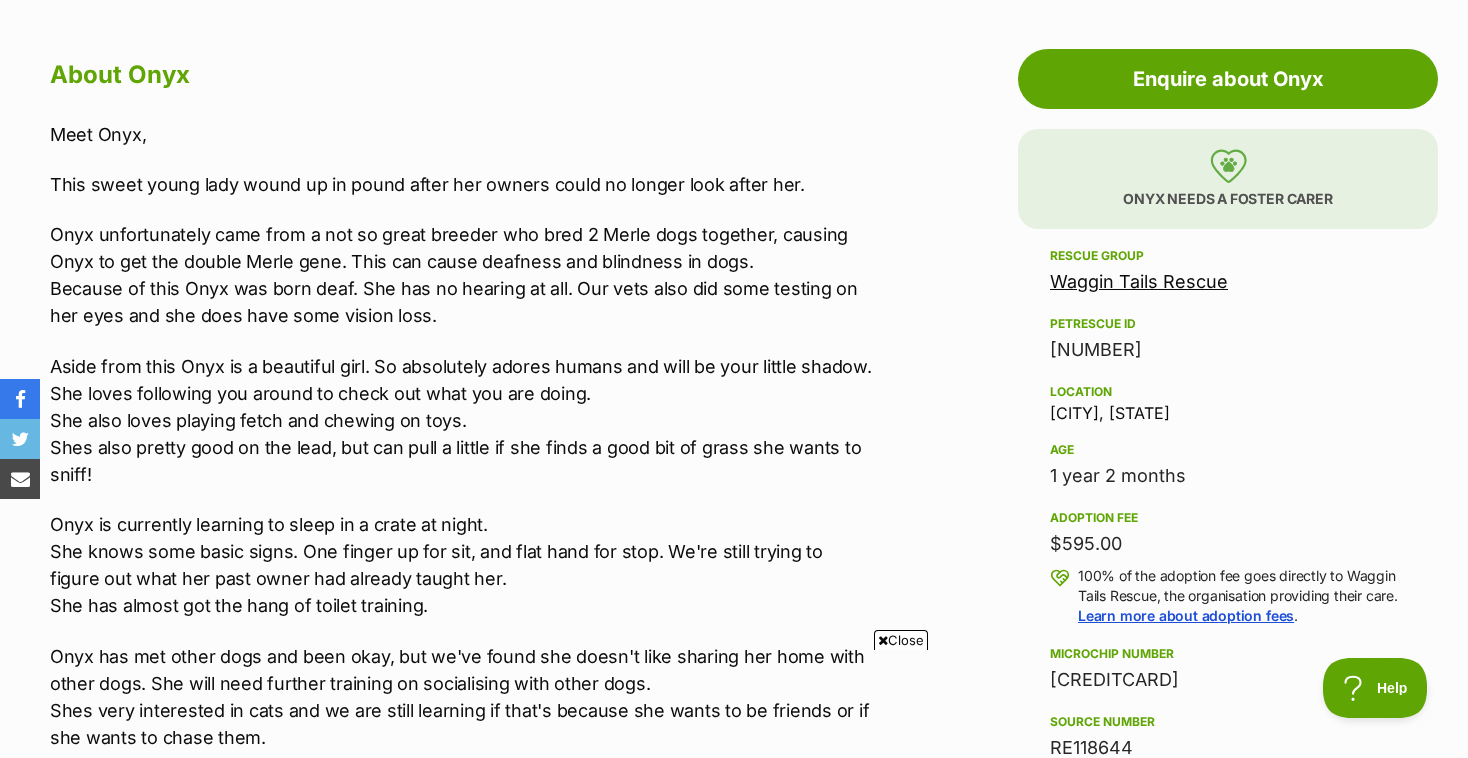 scroll, scrollTop: 1076, scrollLeft: 0, axis: vertical 